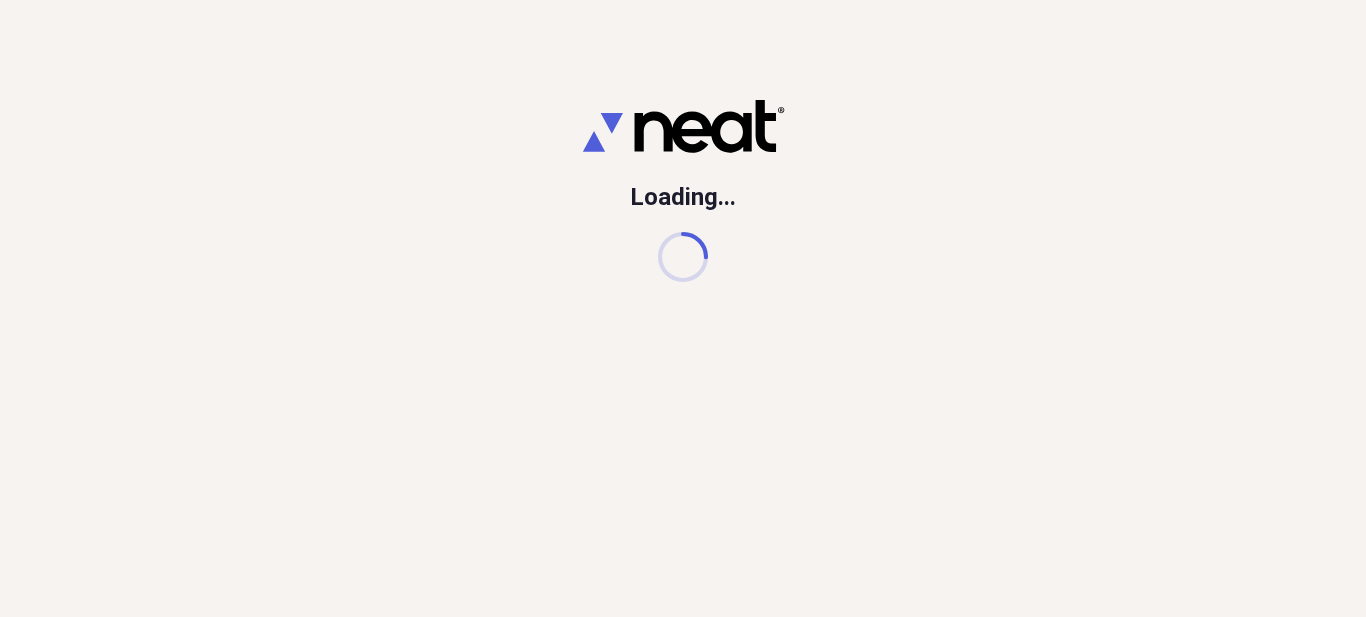 scroll, scrollTop: 0, scrollLeft: 0, axis: both 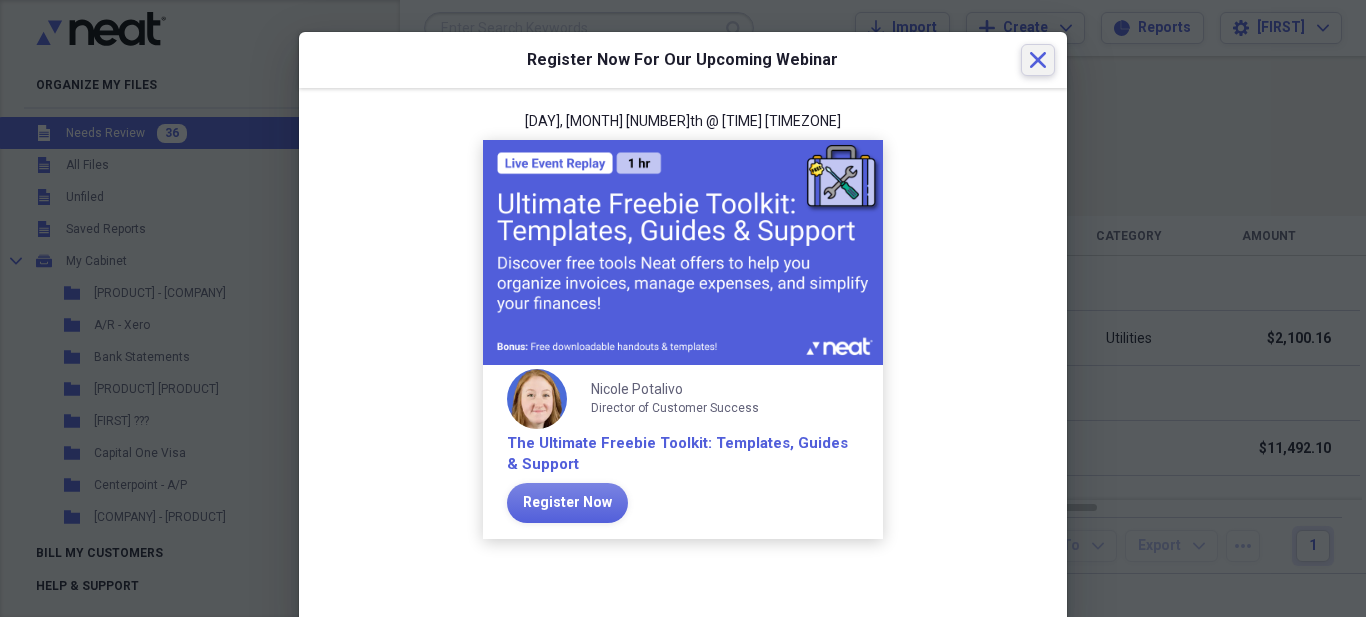 click 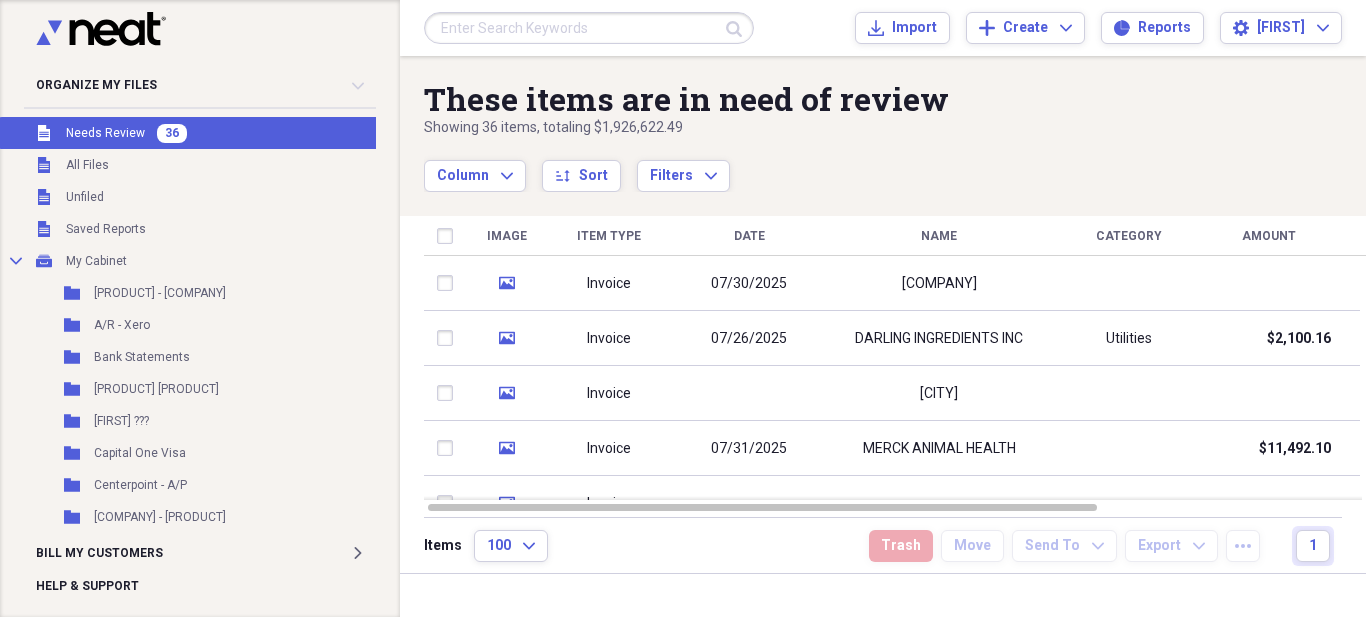 click at bounding box center [589, 28] 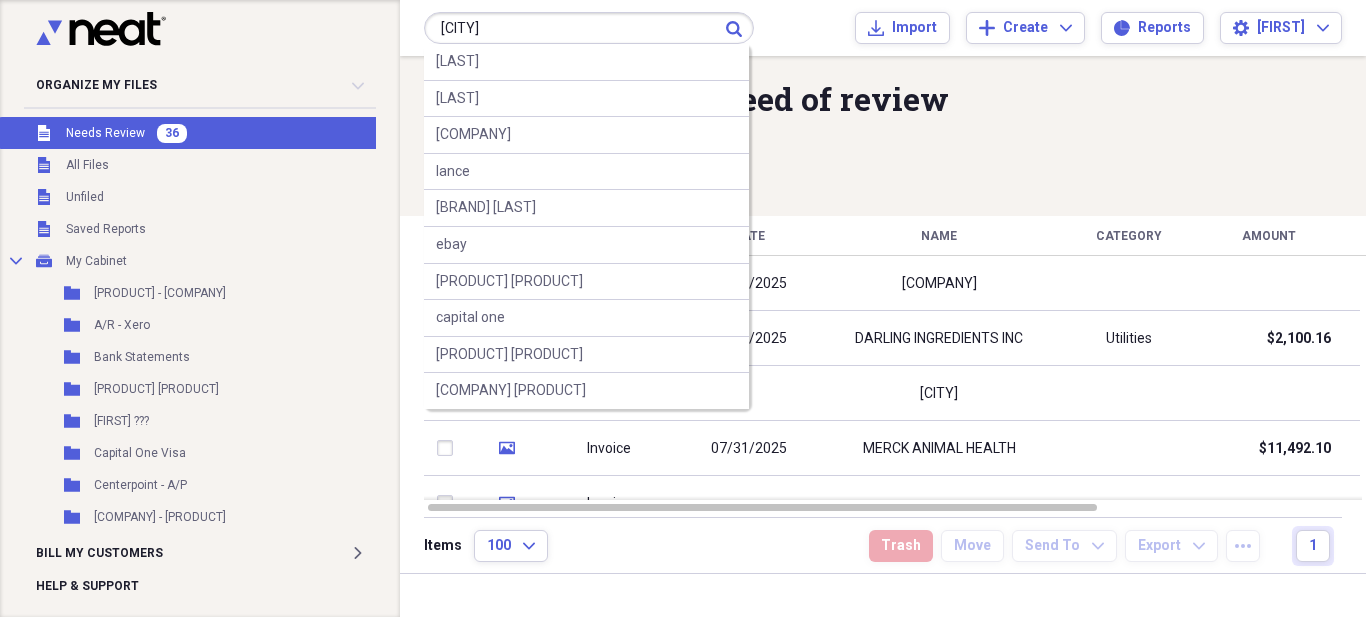 type on "[CITY]" 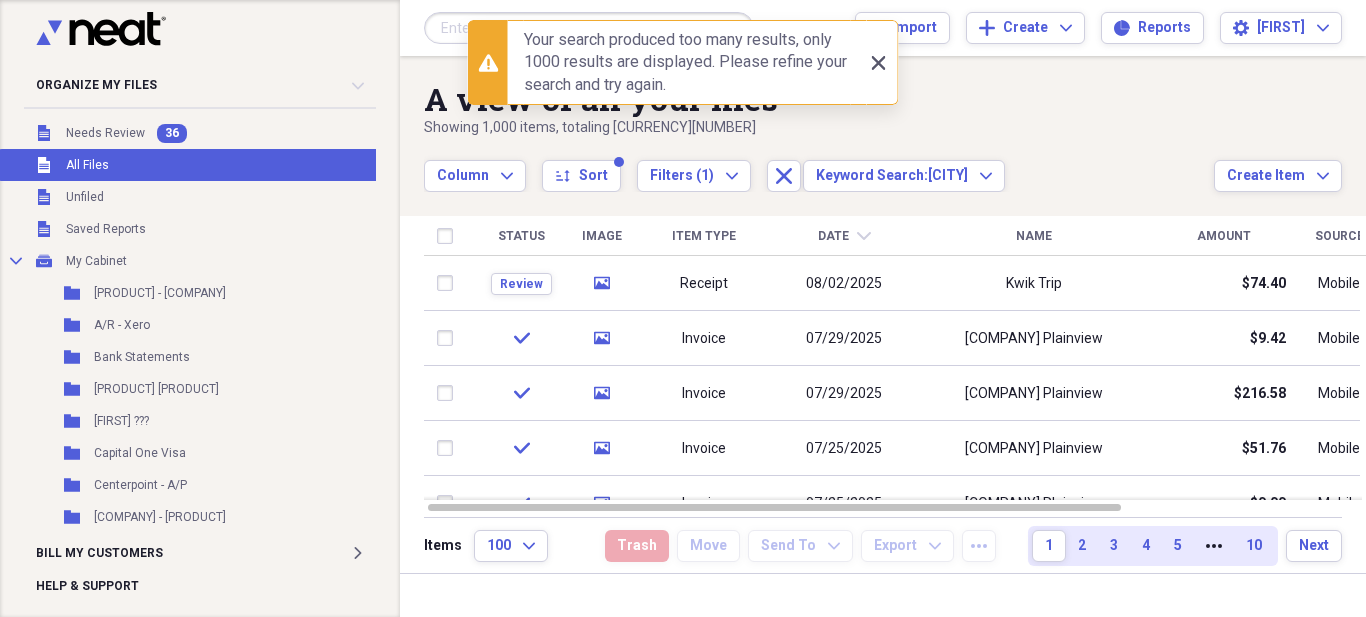 click 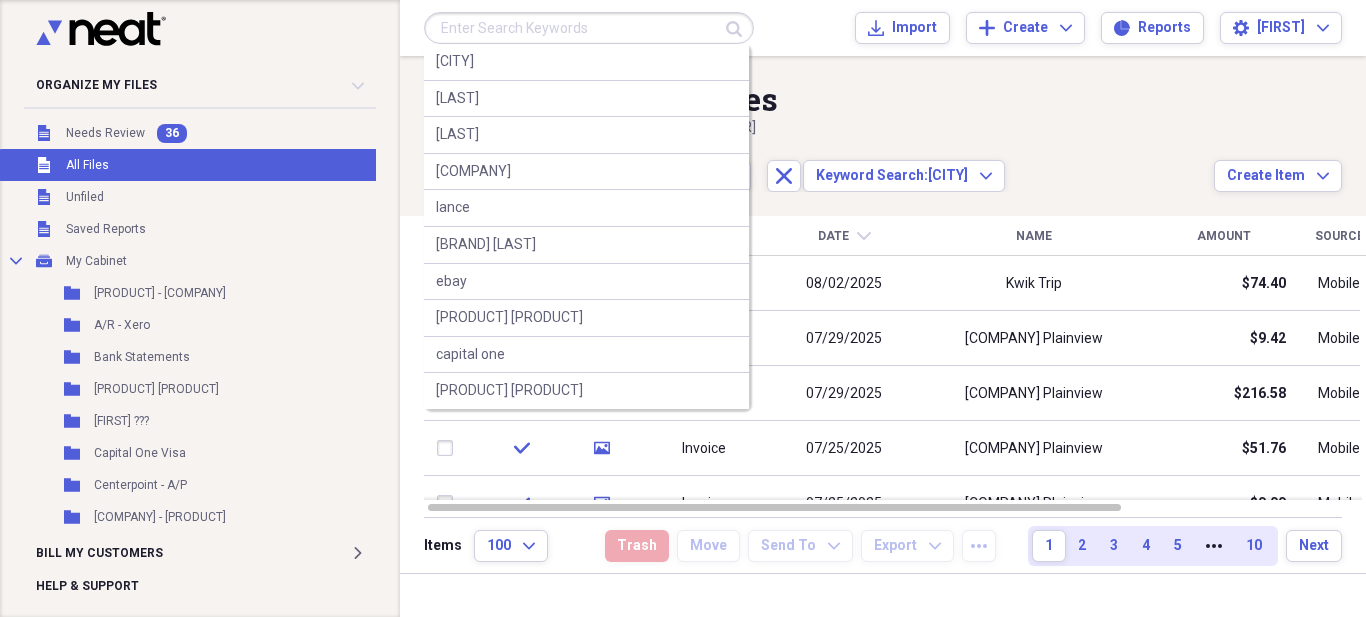 click at bounding box center [589, 28] 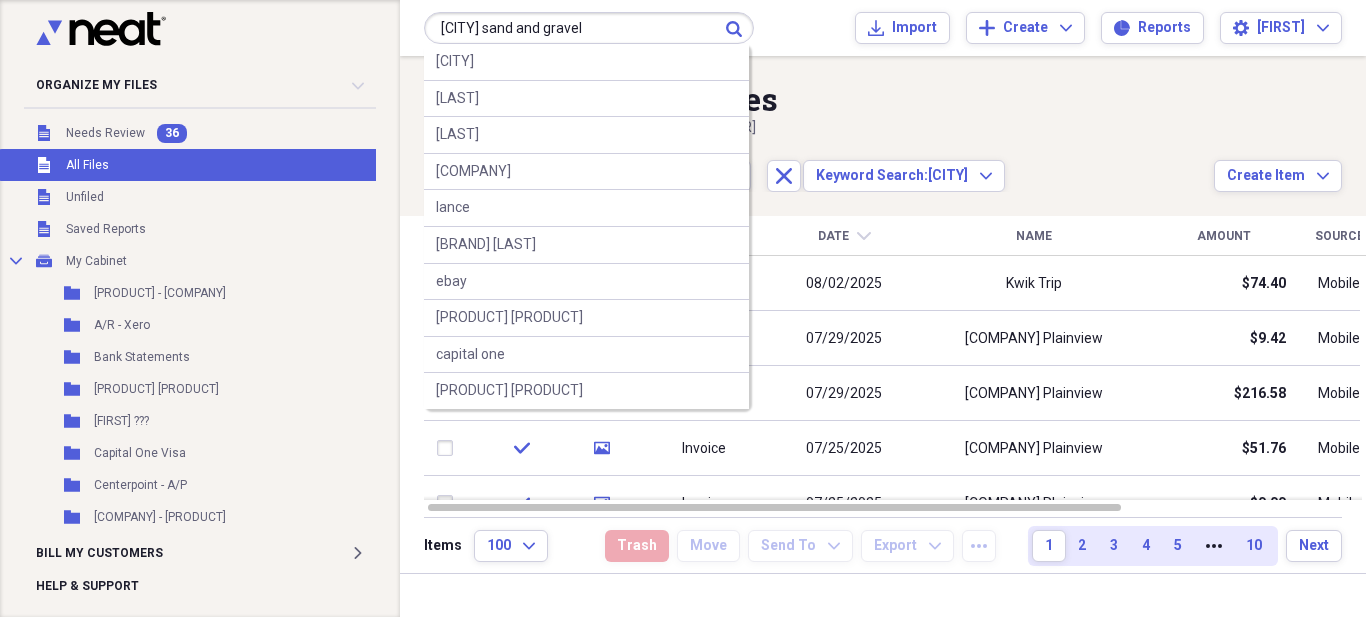 type on "[CITY] sand and gravel" 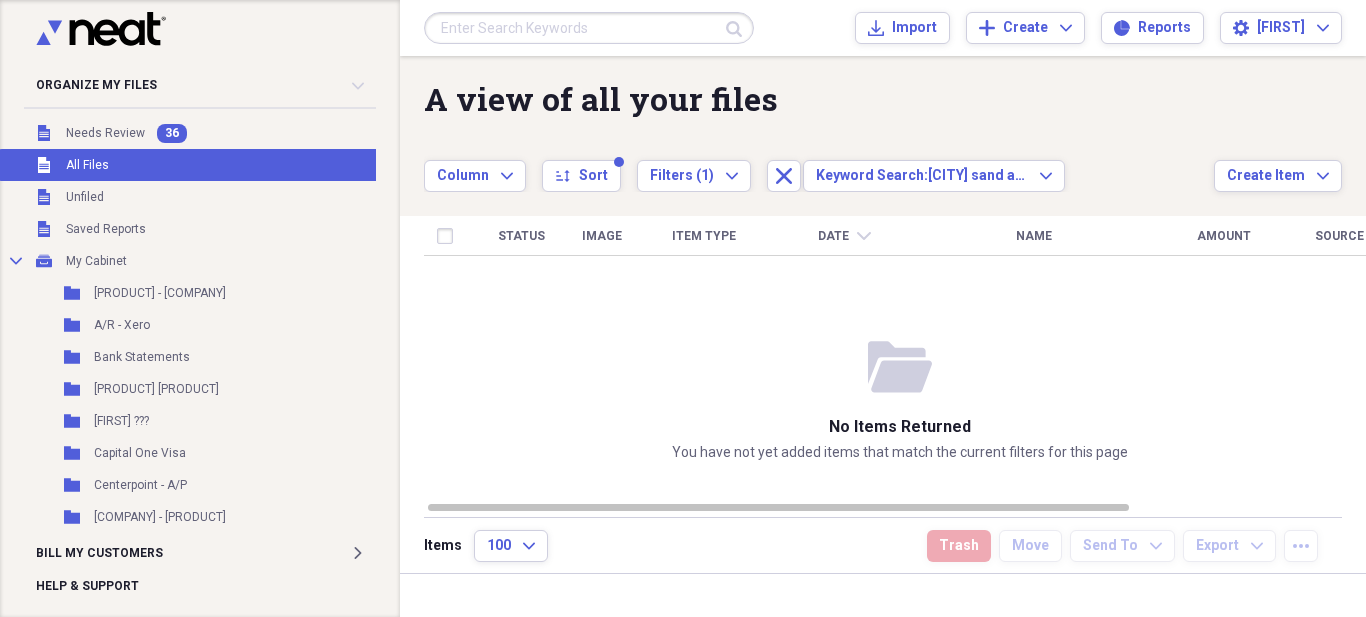 click at bounding box center [589, 28] 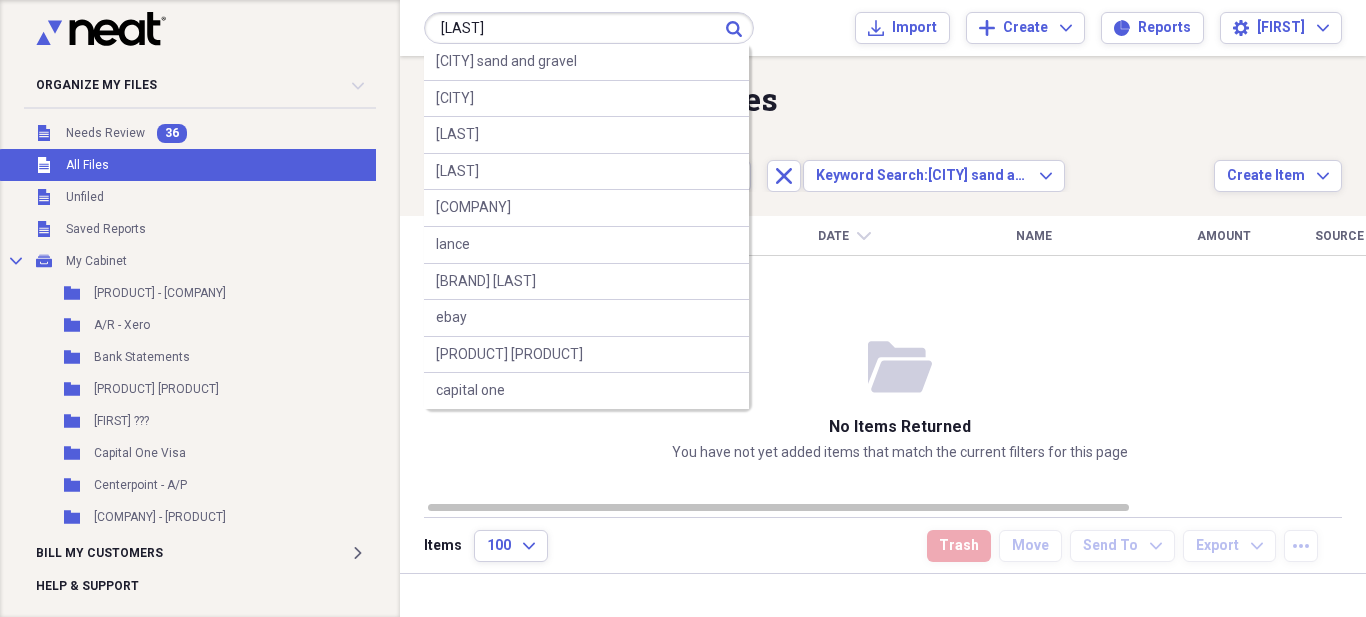 type on "[LAST]" 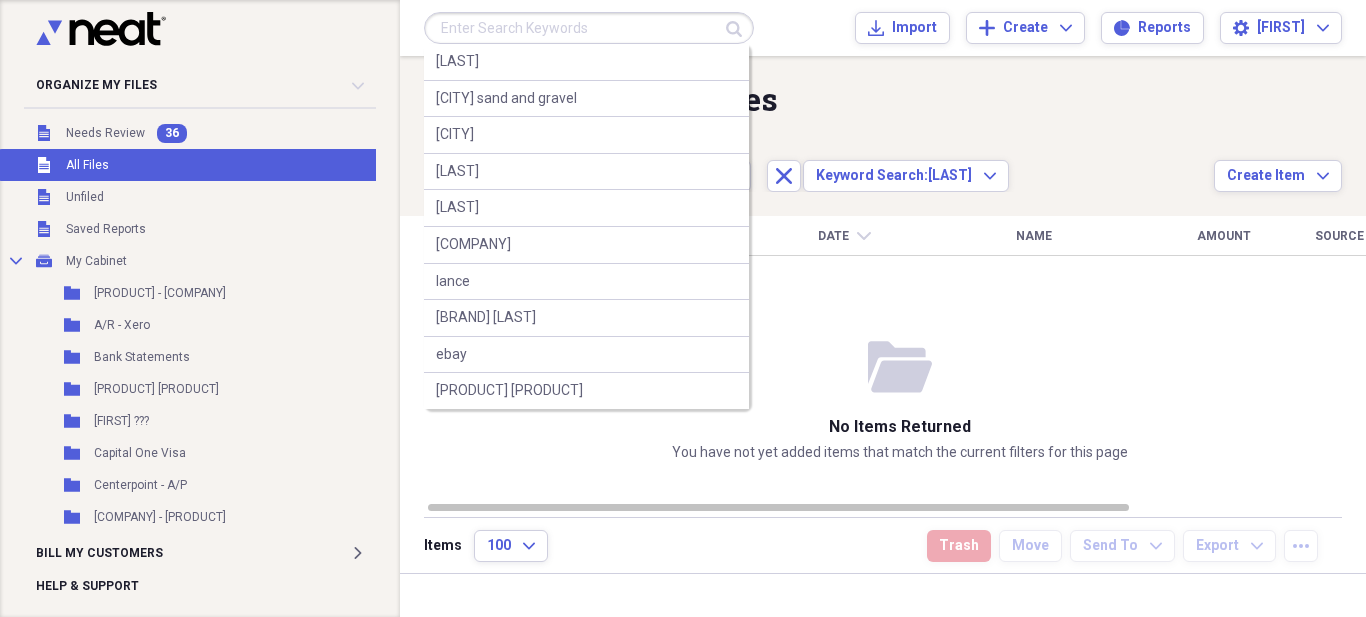 click at bounding box center (589, 28) 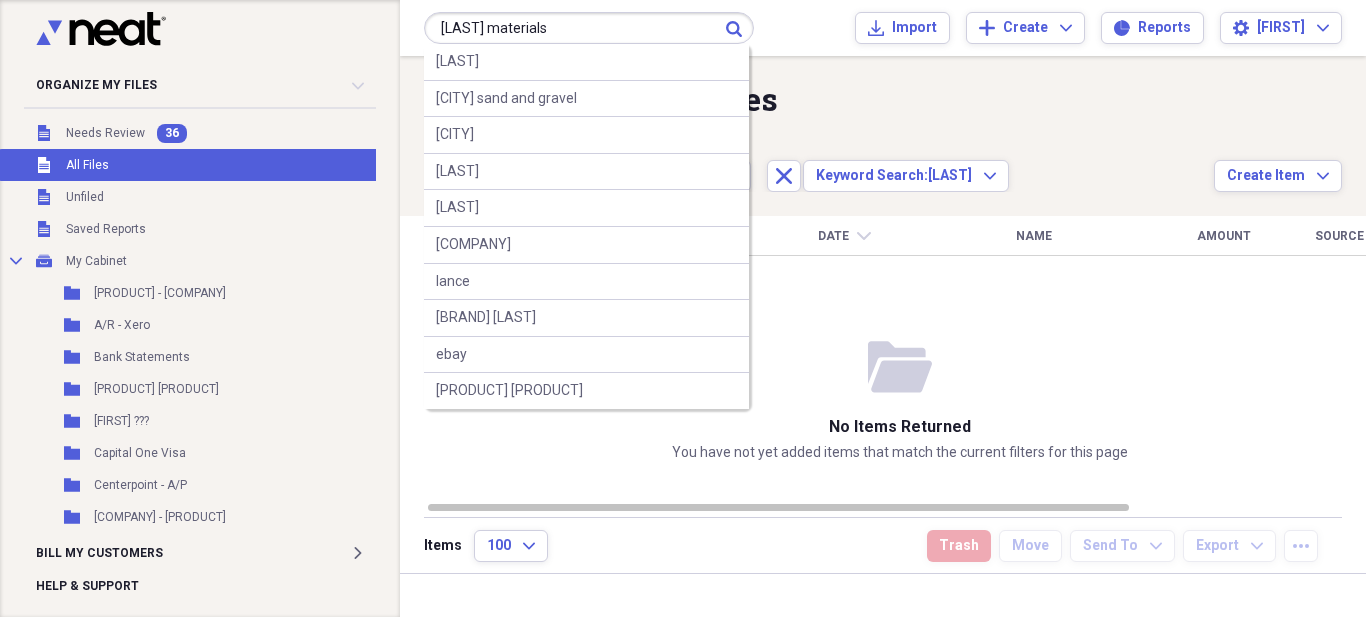 type on "[LAST] materials" 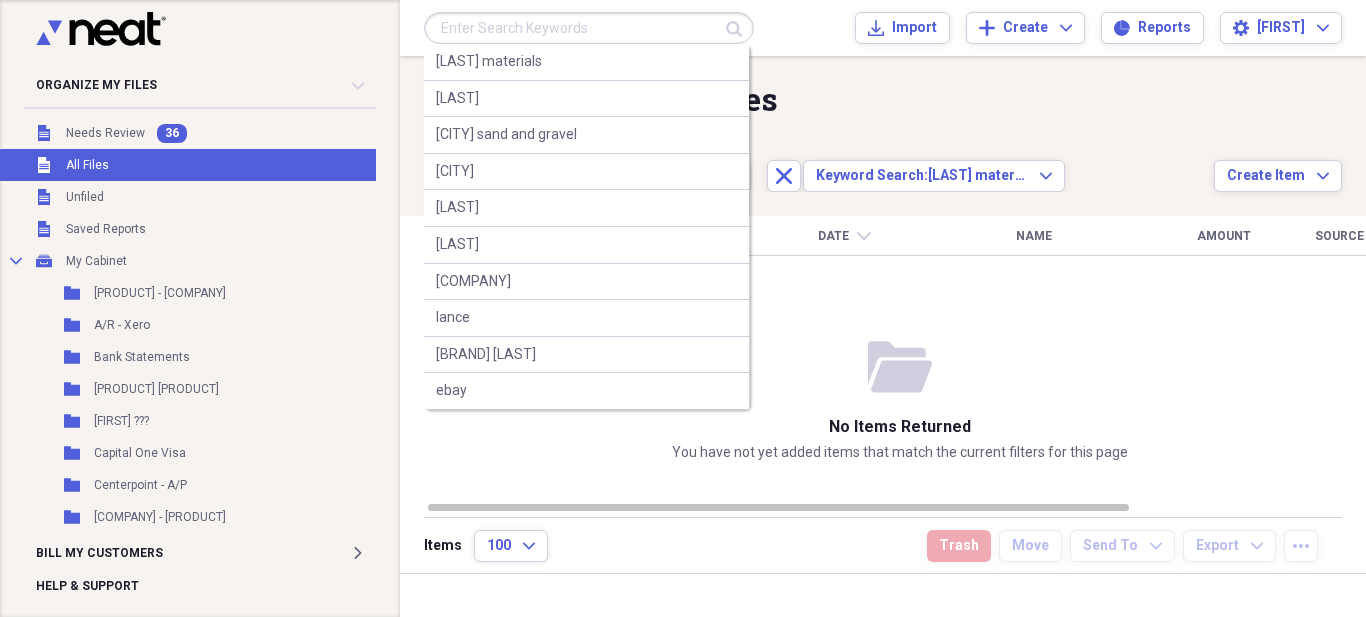 click at bounding box center (589, 28) 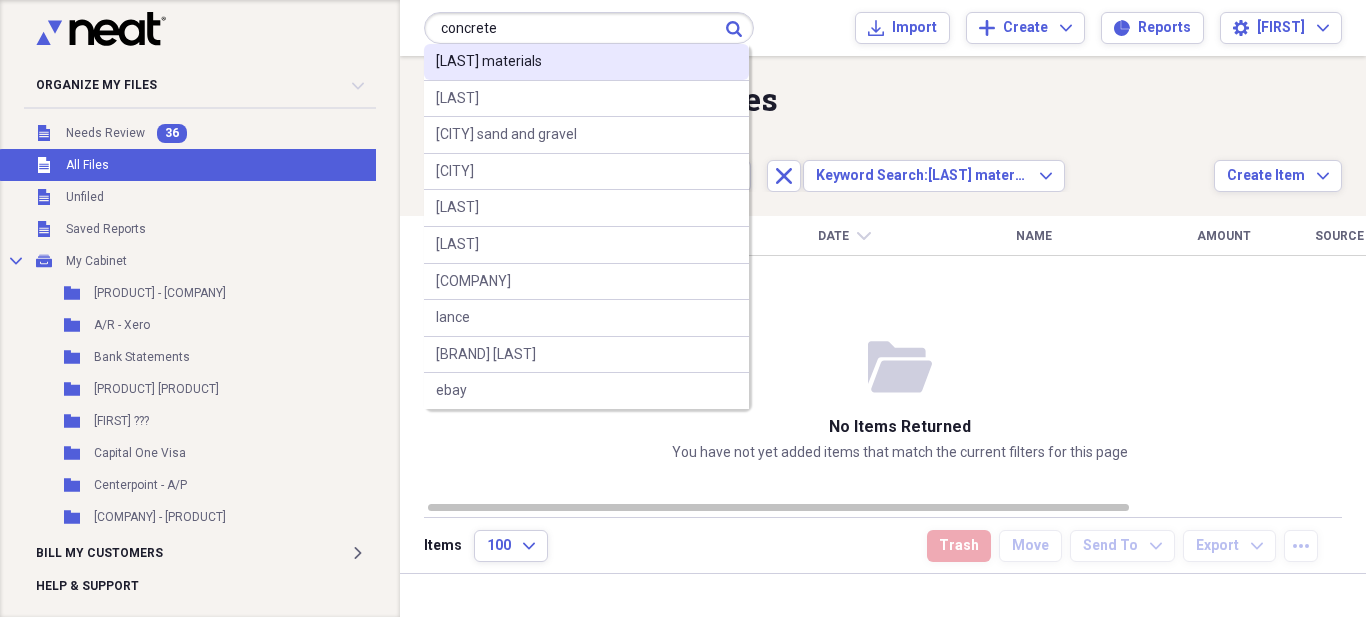 type on "concrete" 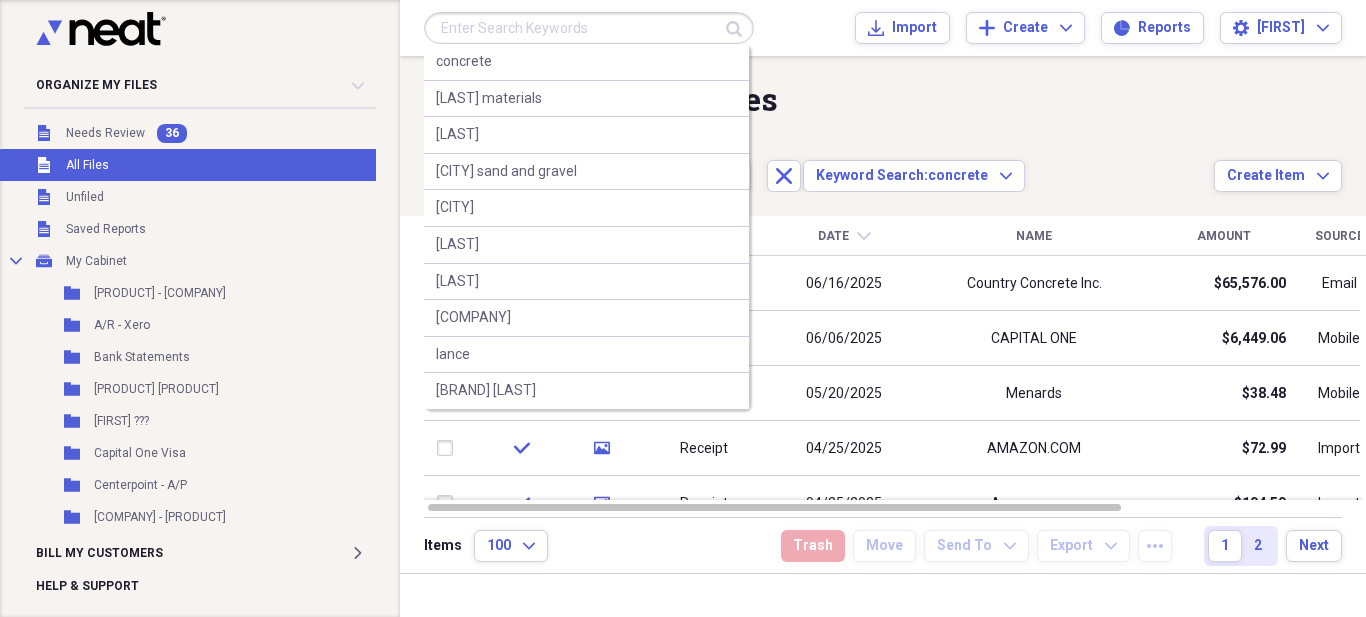 click at bounding box center (589, 28) 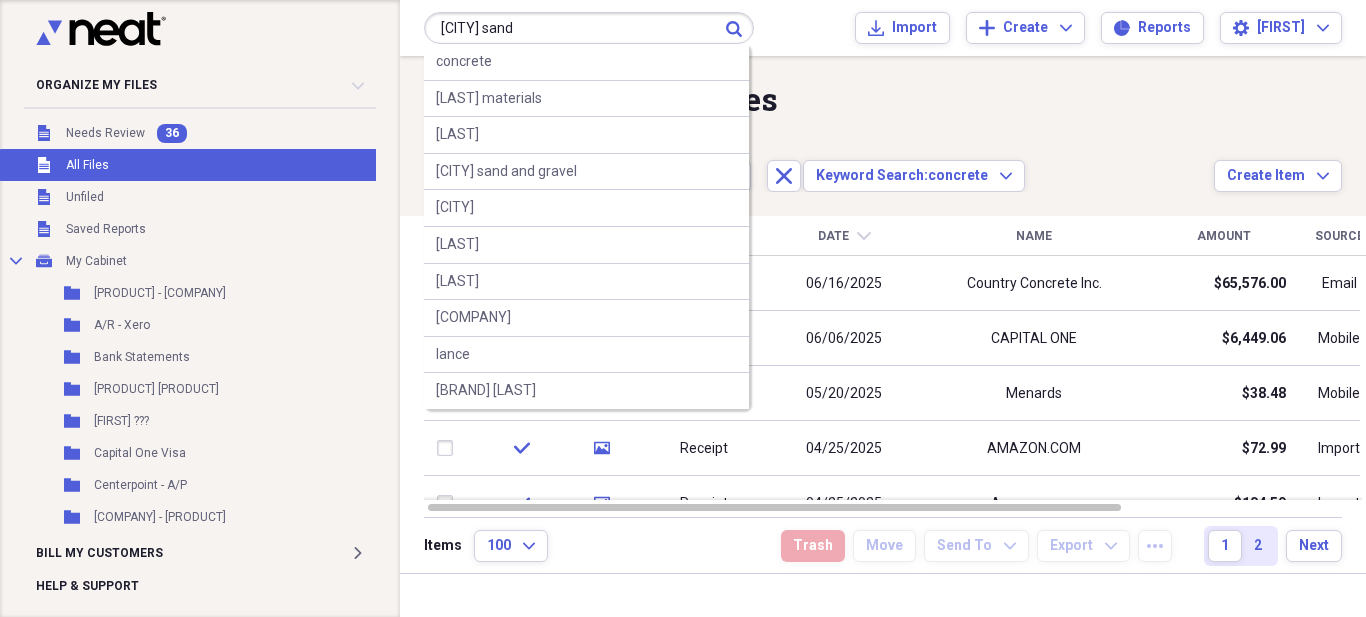 type on "[CITY] sand" 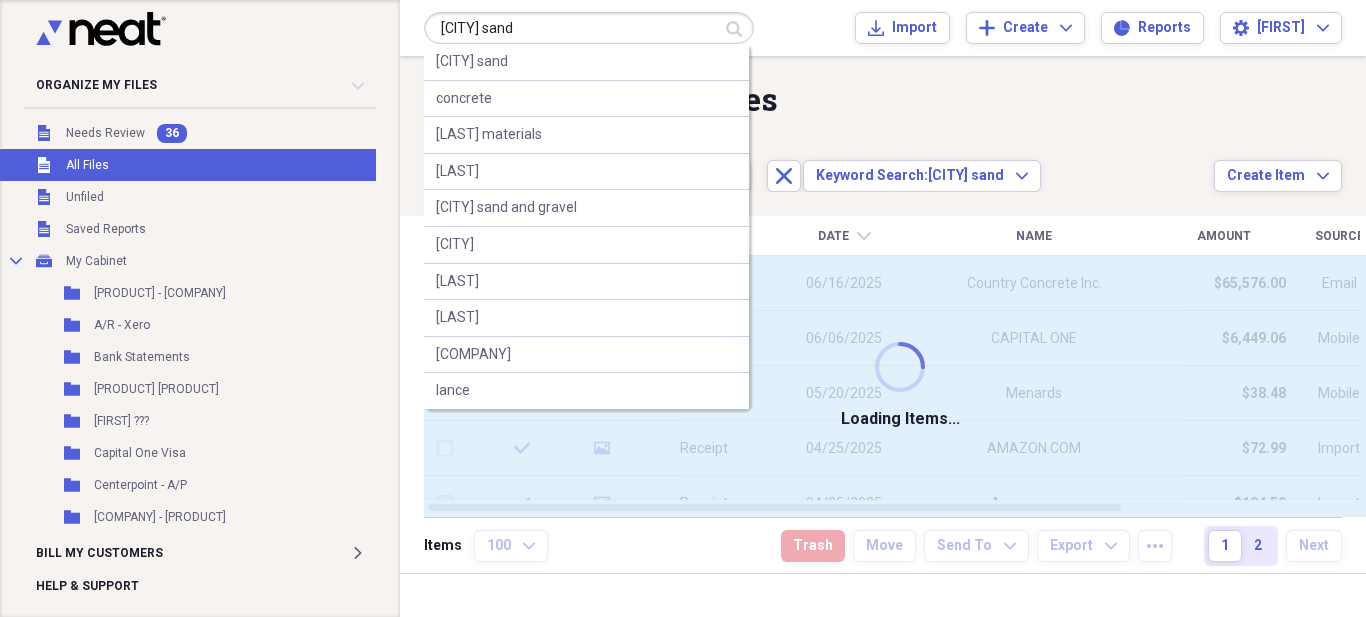 type 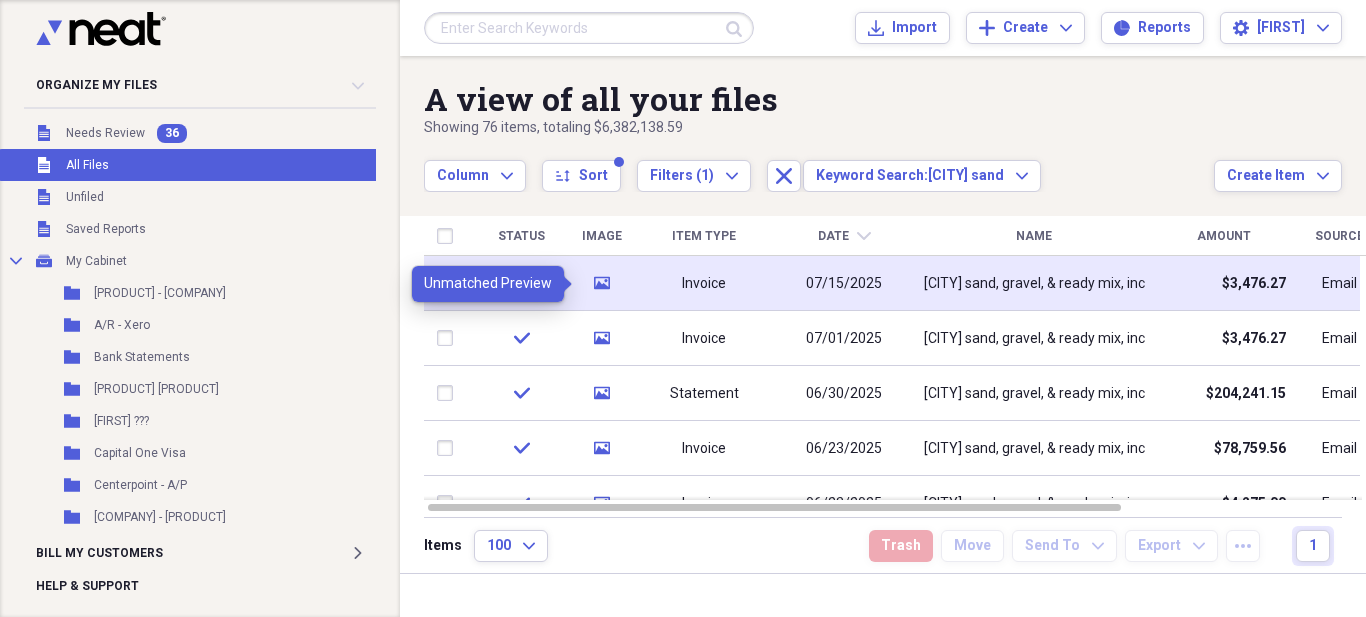 click on "media" 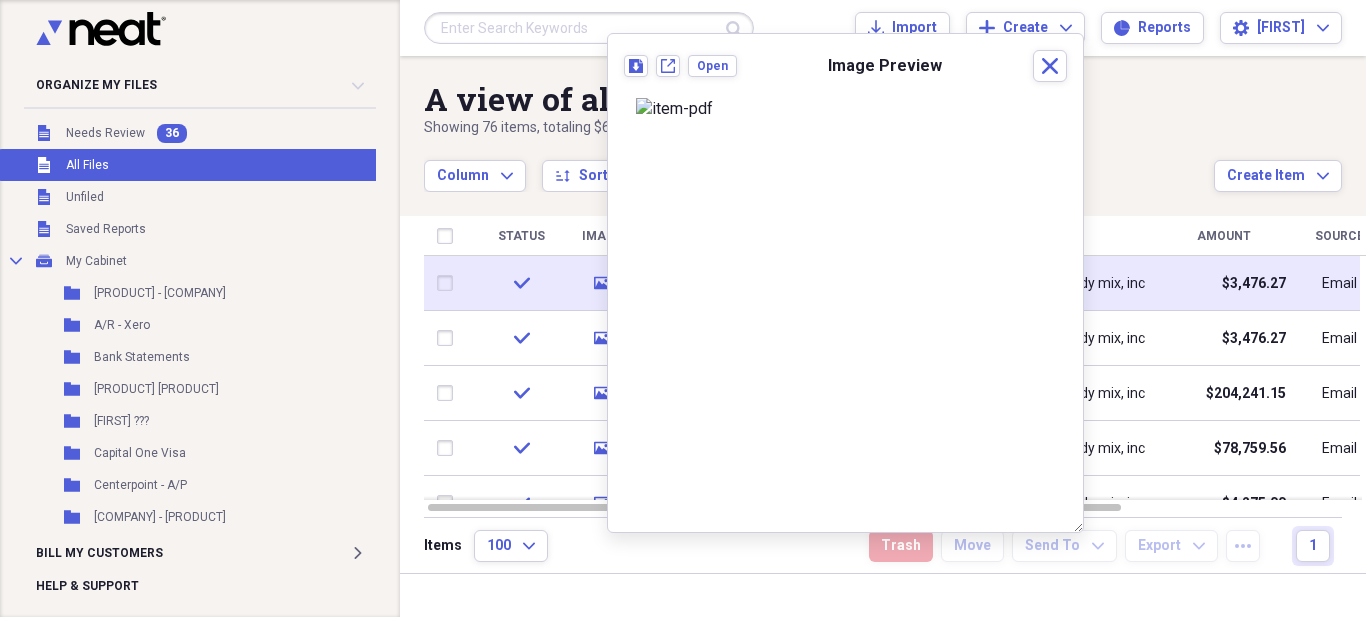 click 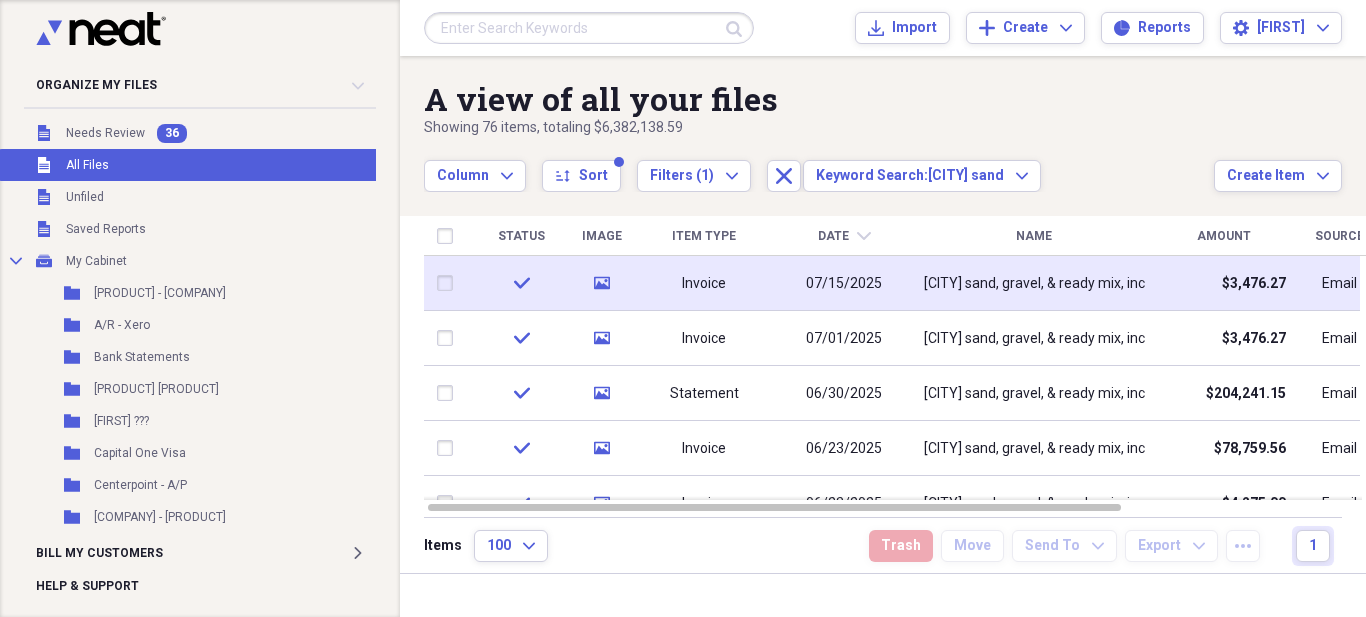 click on "Invoice" at bounding box center (704, 284) 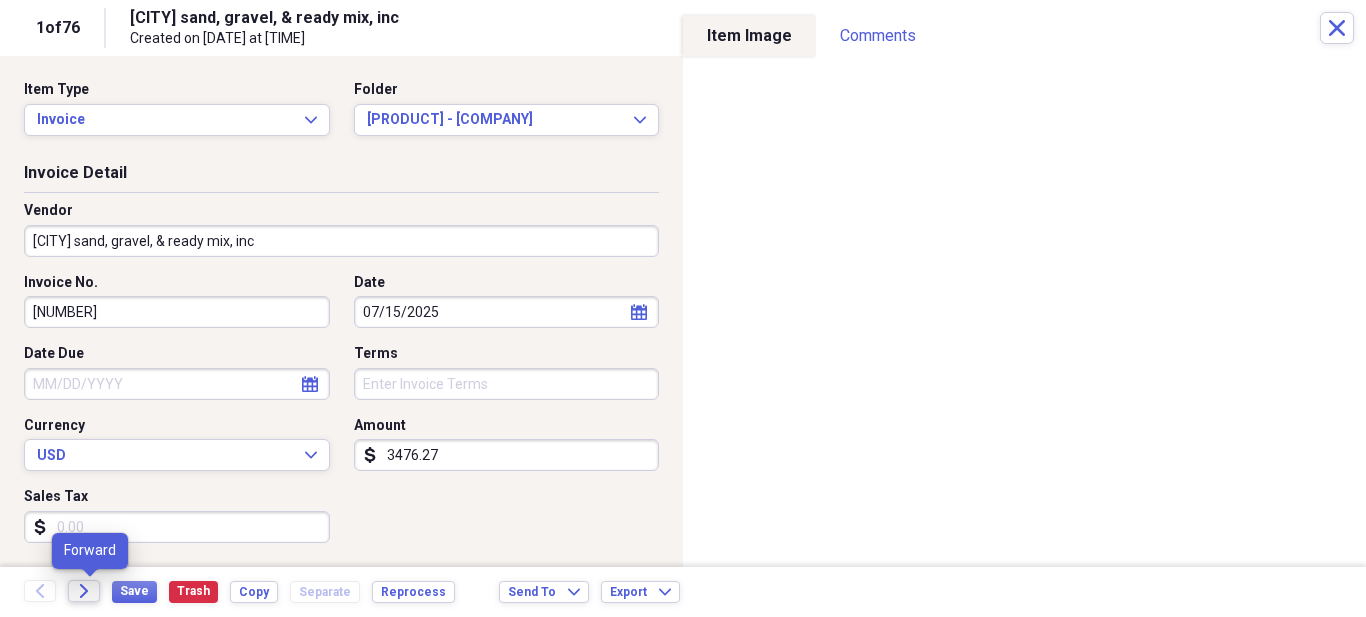 click on "Forward" 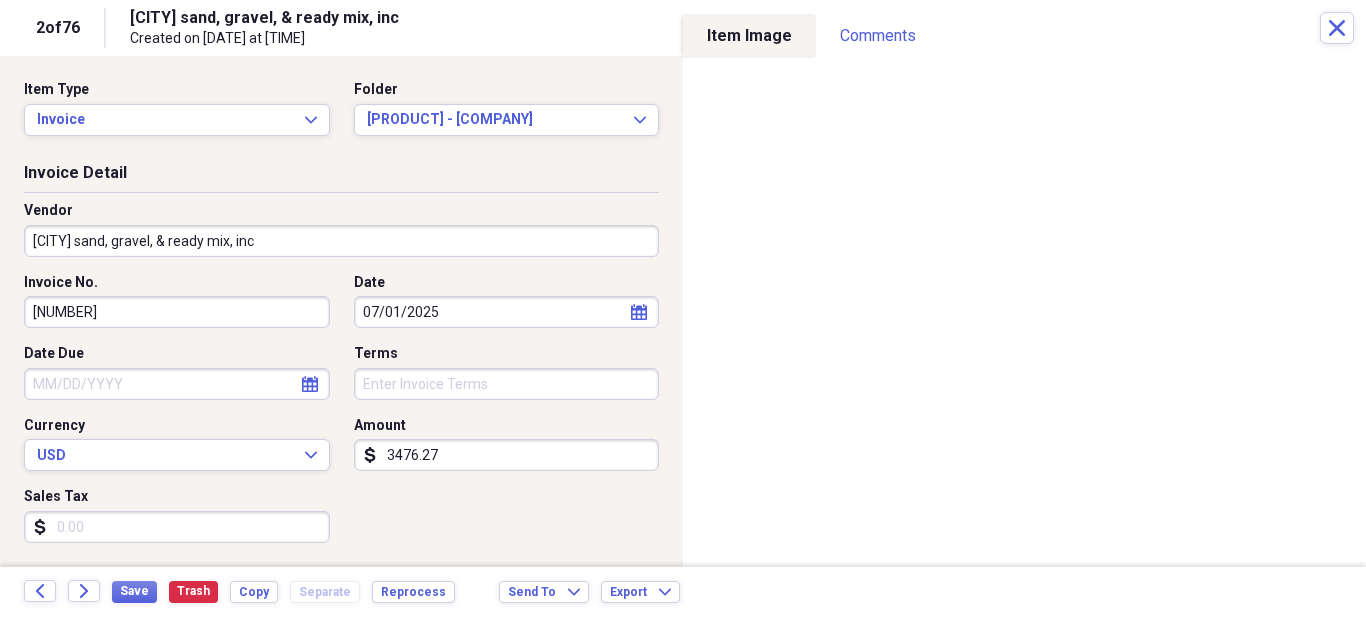 click on "Back Forward" at bounding box center [68, 592] 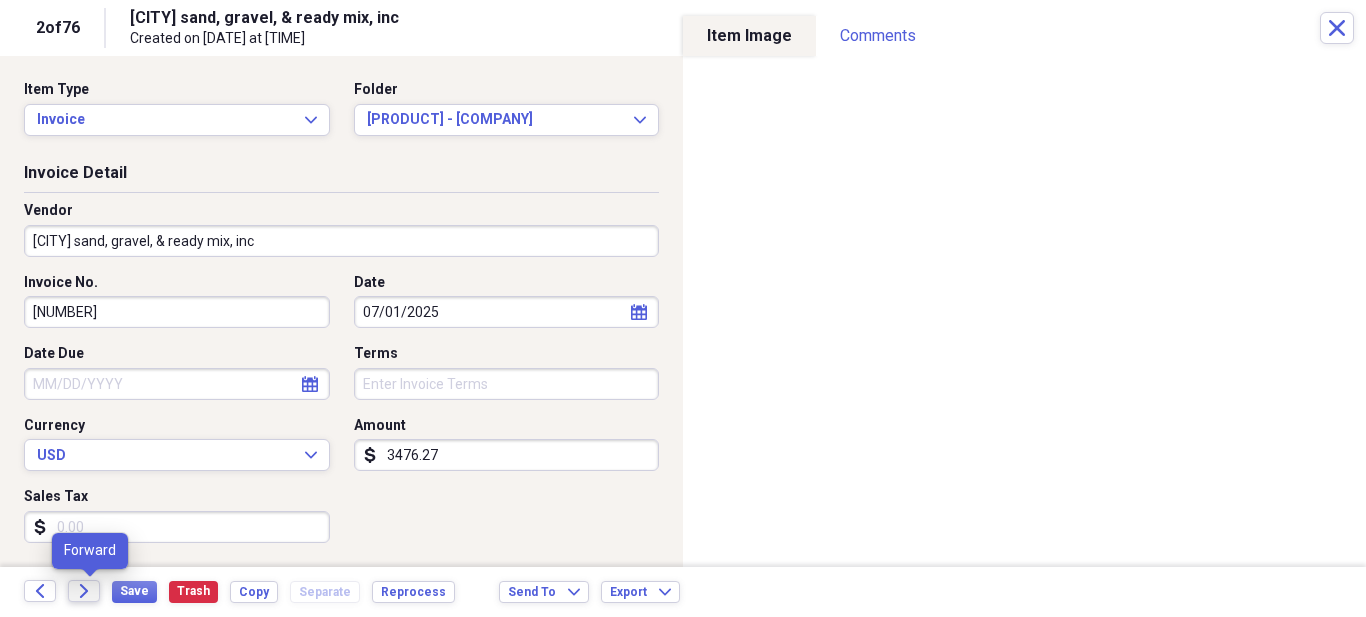 click on "Forward" 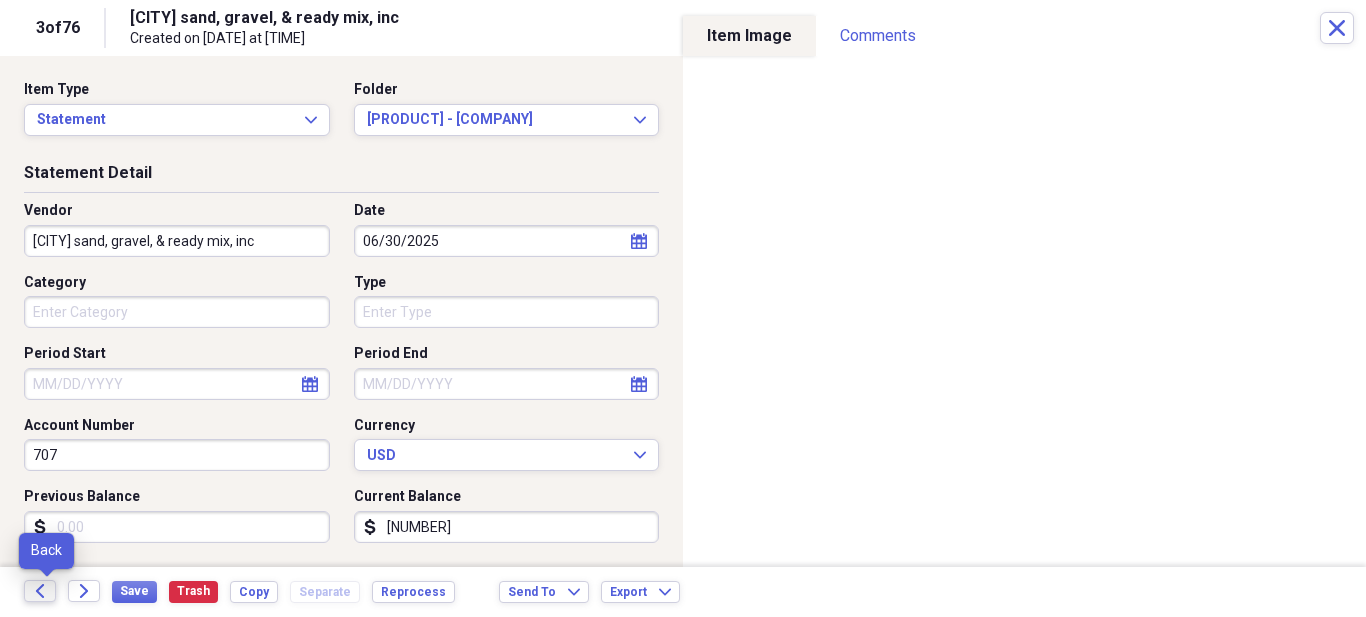 click on "Back" at bounding box center [40, 591] 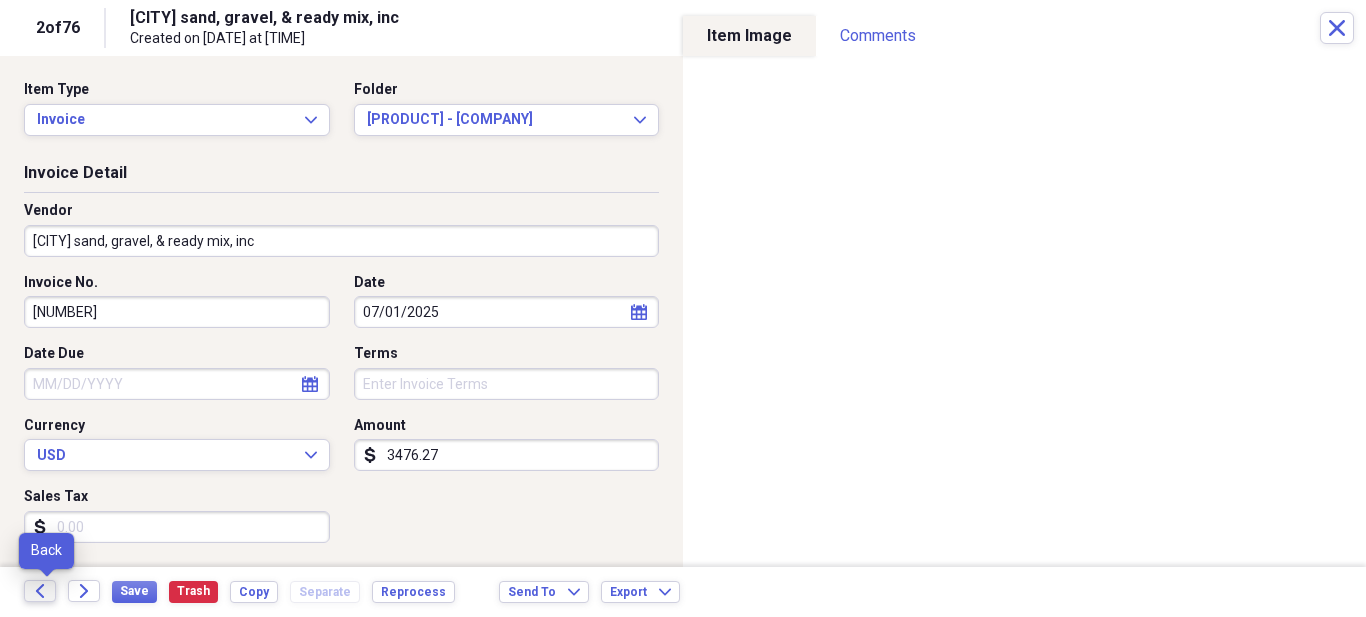 click on "Back" 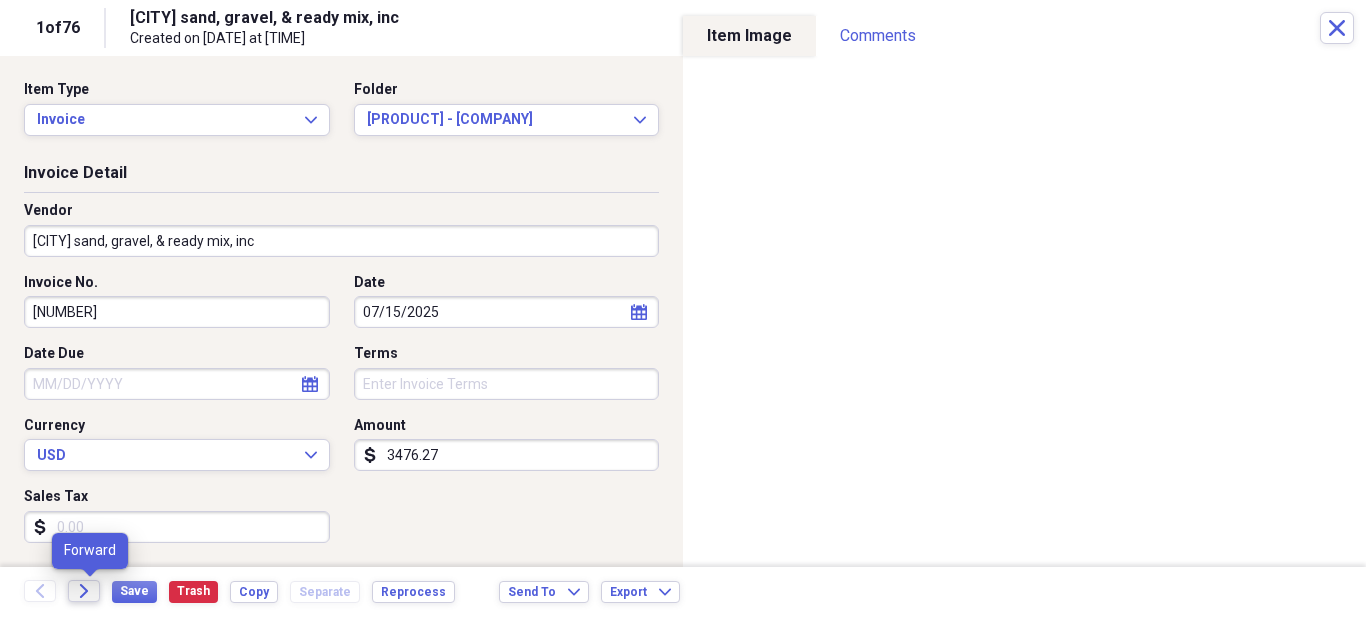 click on "Forward" 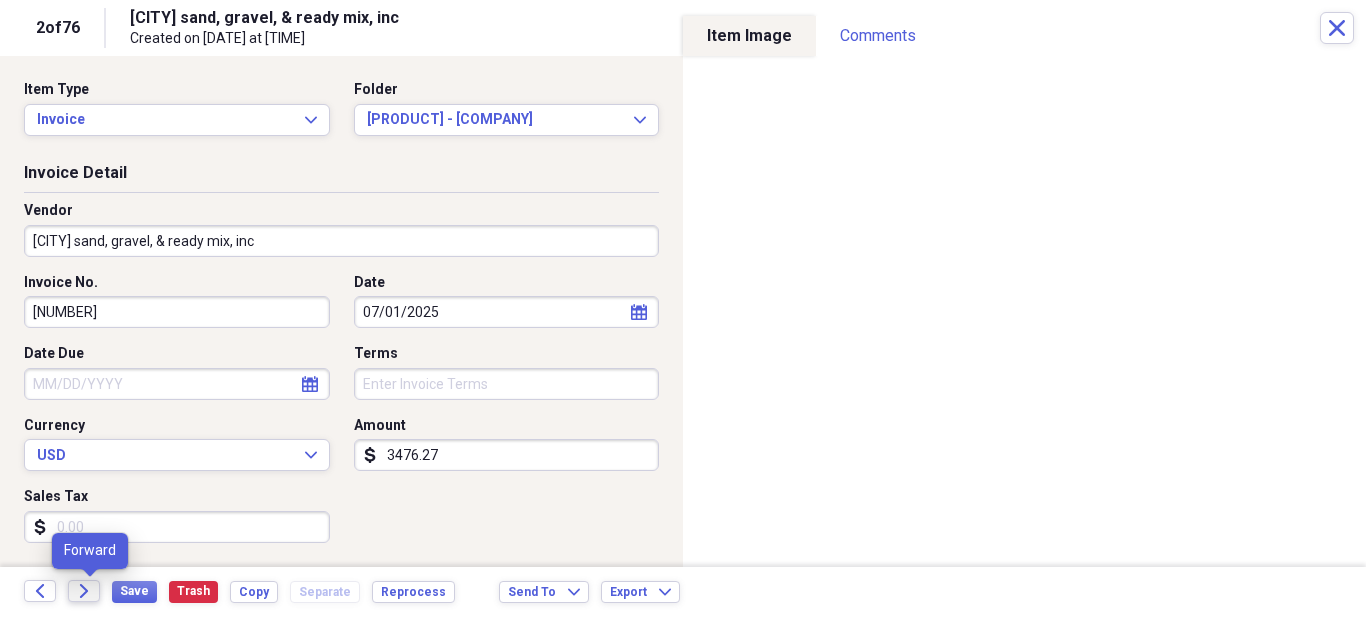 click on "Forward" 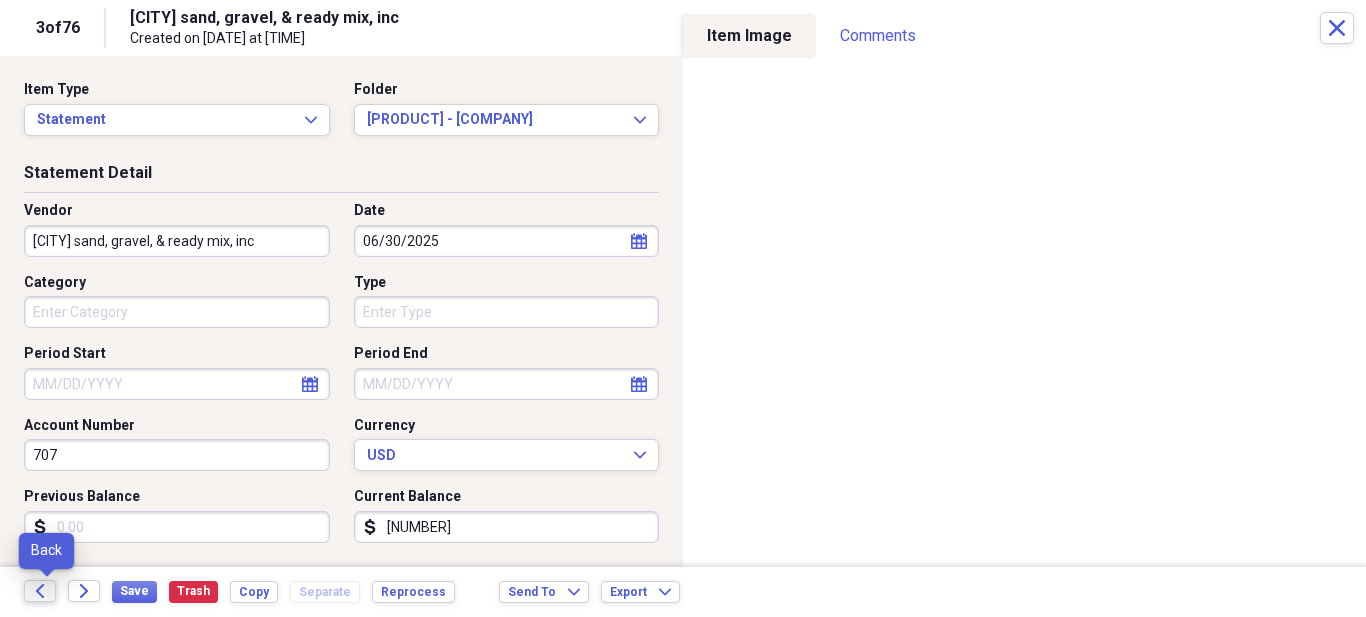 click on "Back" 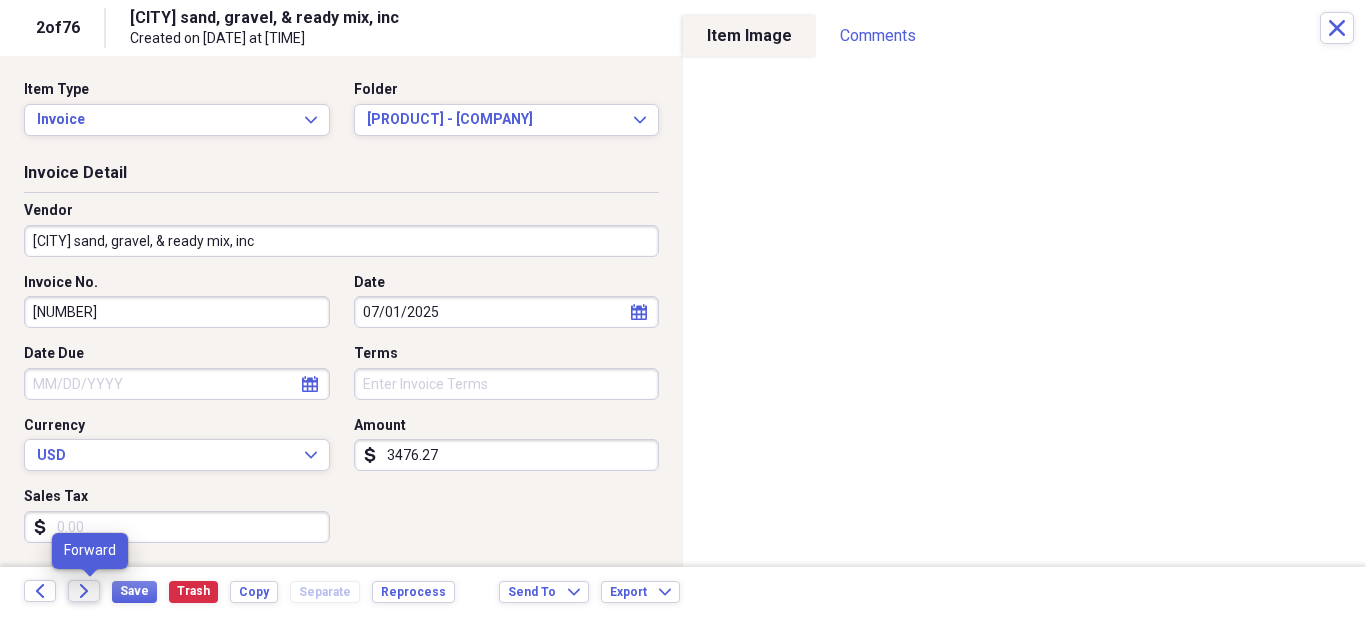 click on "Forward" at bounding box center (84, 591) 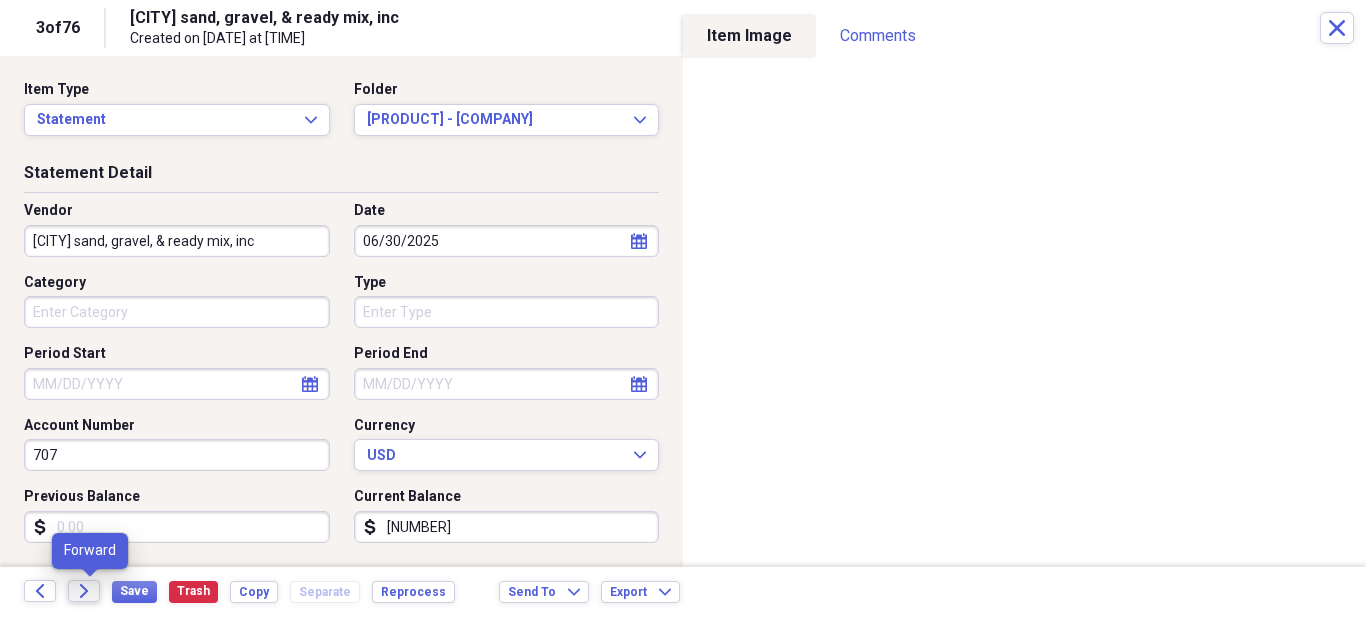 click on "Forward" 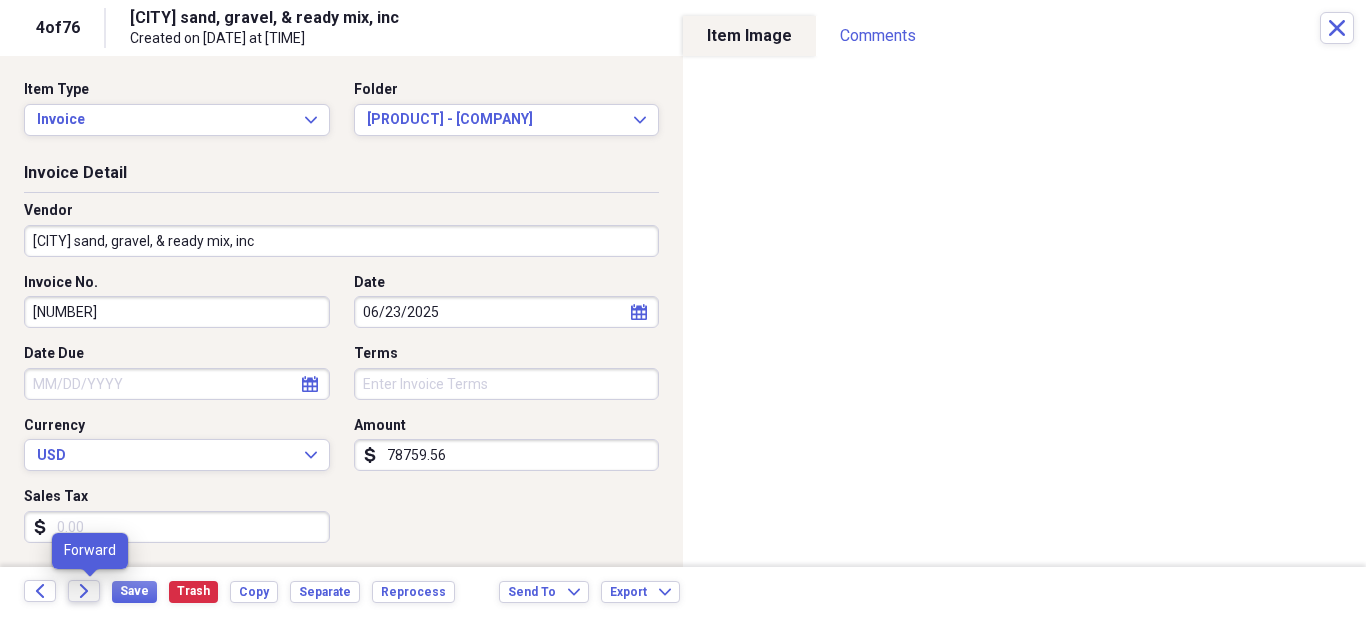 click on "Forward" 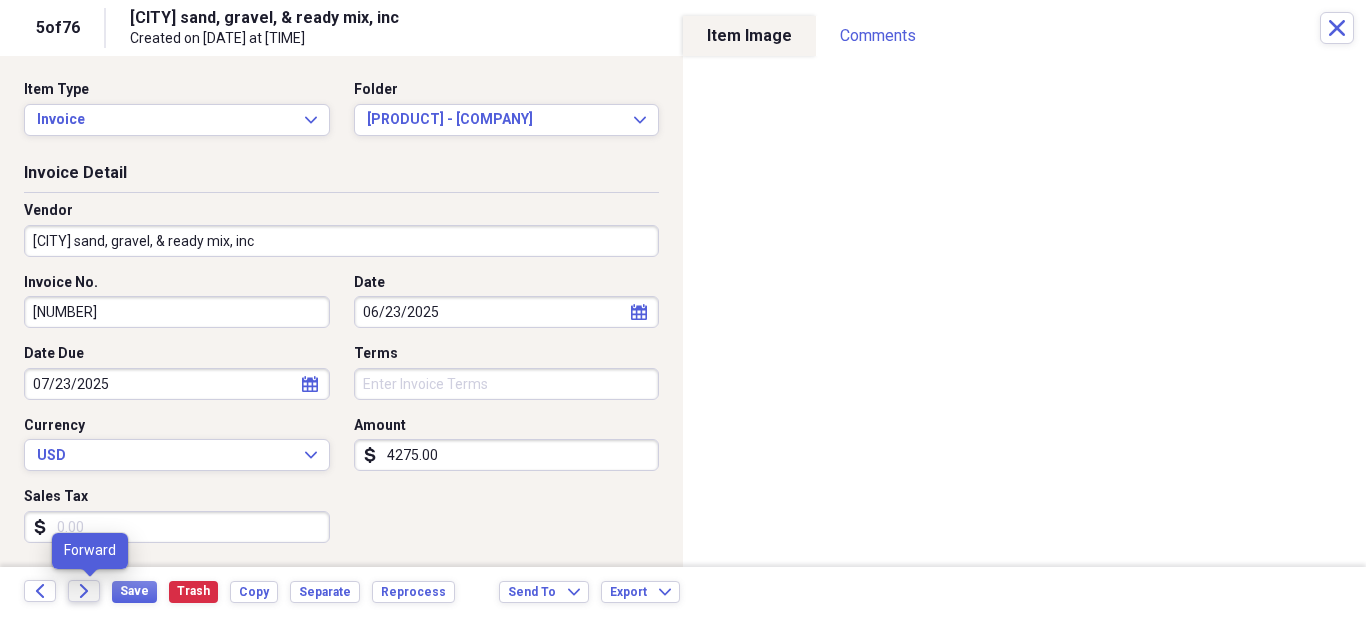 click on "Forward" at bounding box center [84, 591] 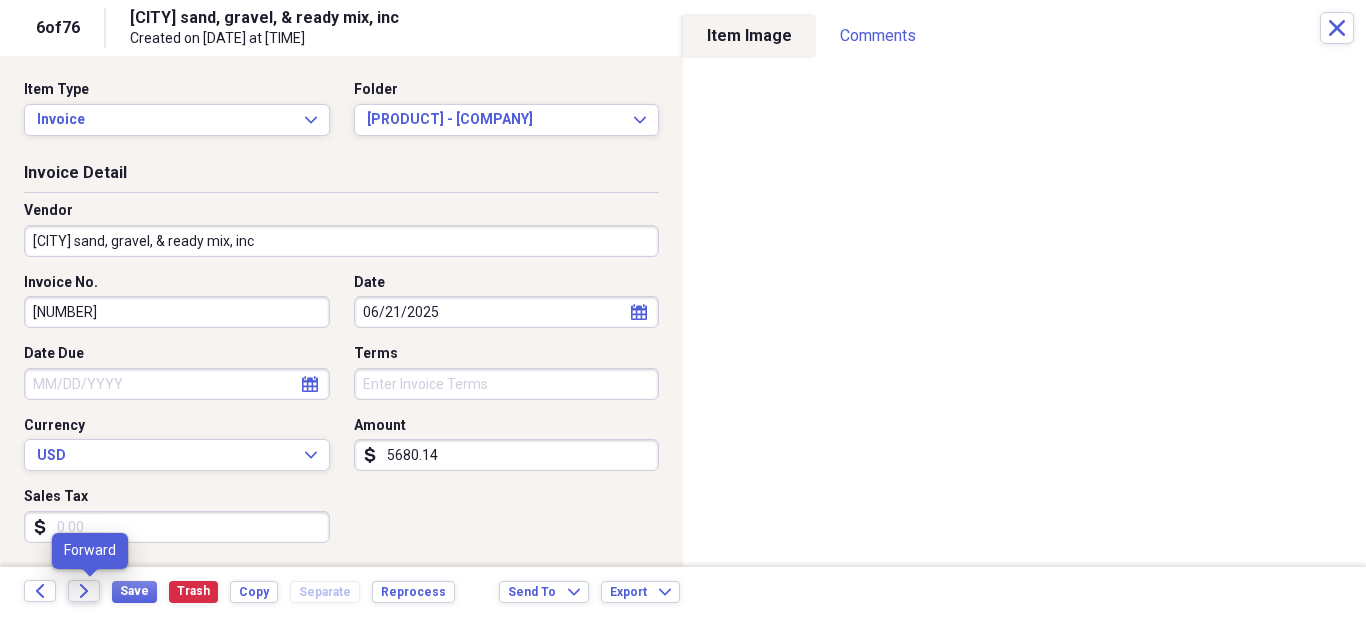 click on "Forward" at bounding box center [84, 591] 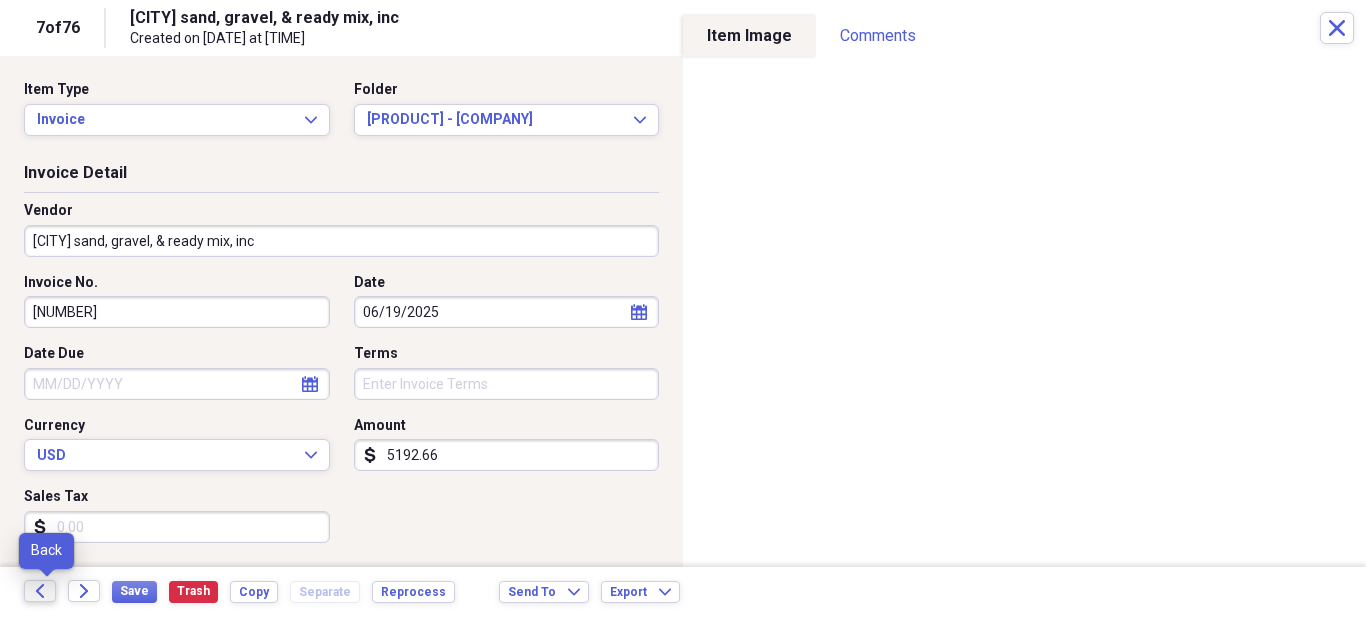 click on "Back" 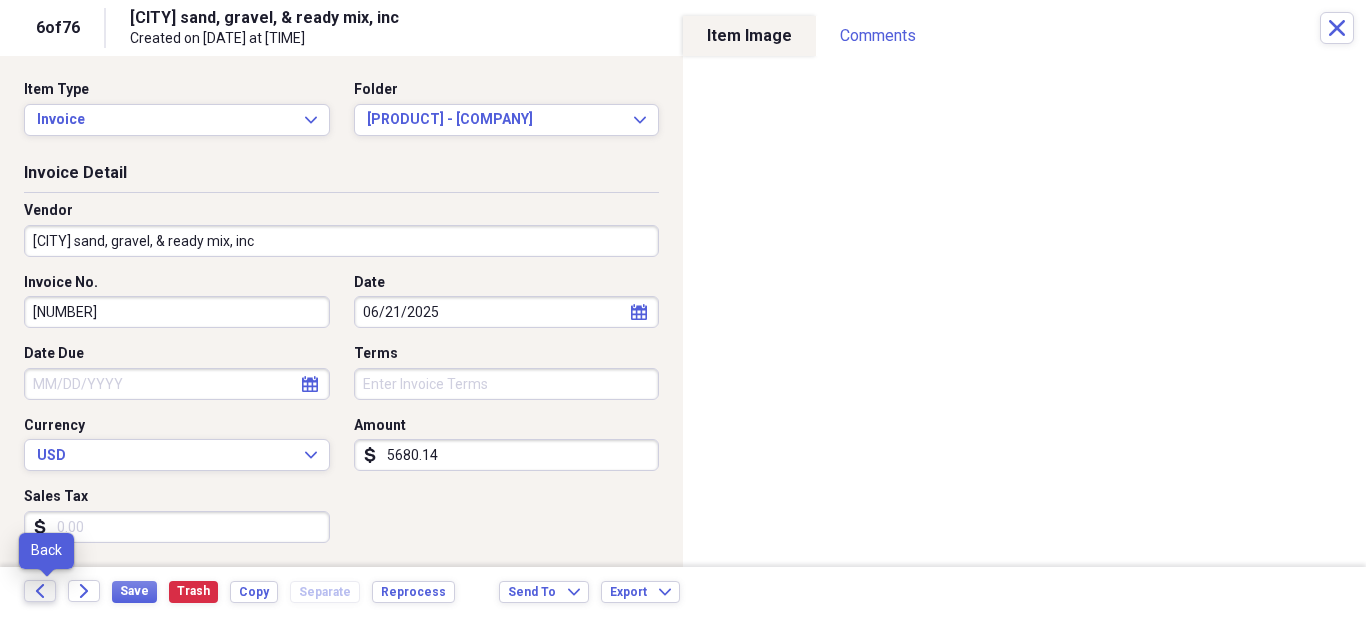 click on "Back" 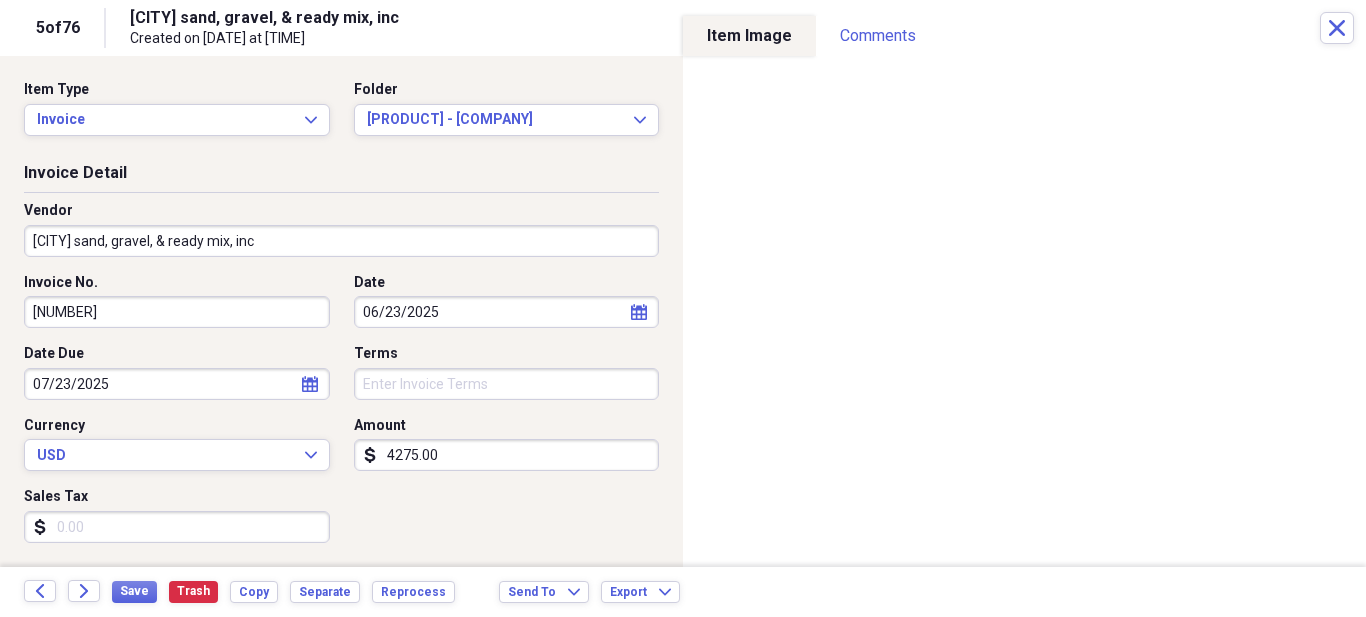 click on "Back Forward Save Trash Copy Separate Reprocess Send To Expand Export Expand" at bounding box center [683, 592] 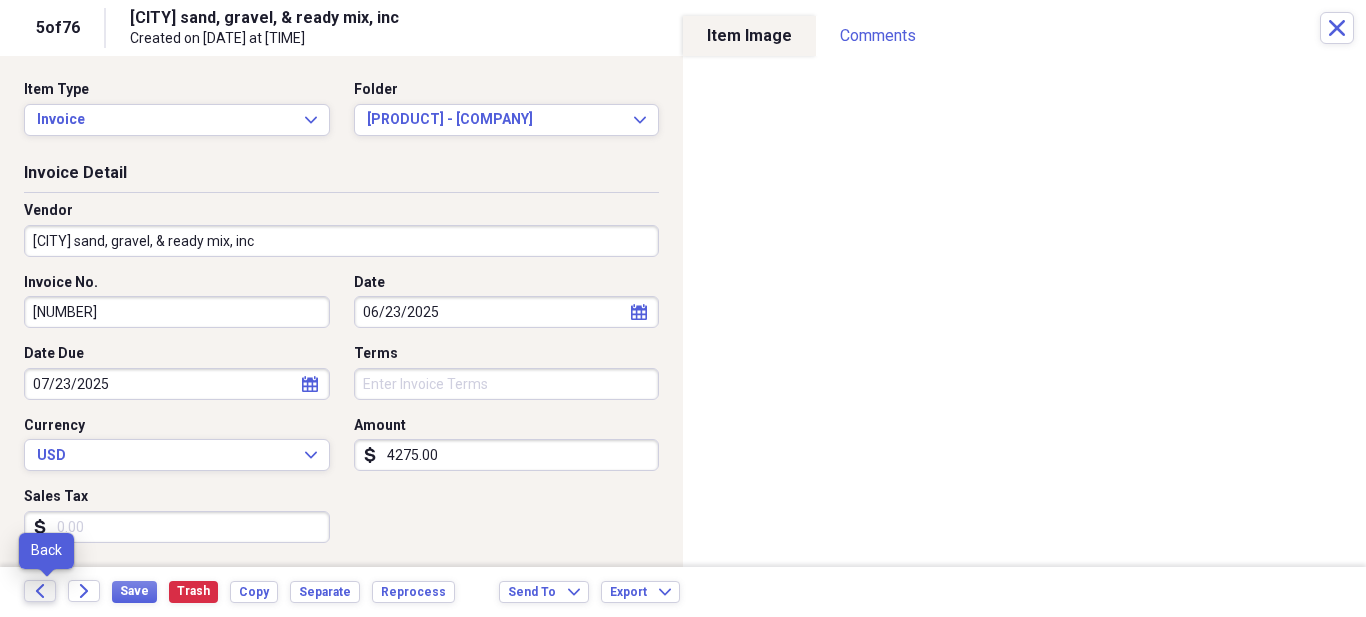 click on "Back" at bounding box center [40, 591] 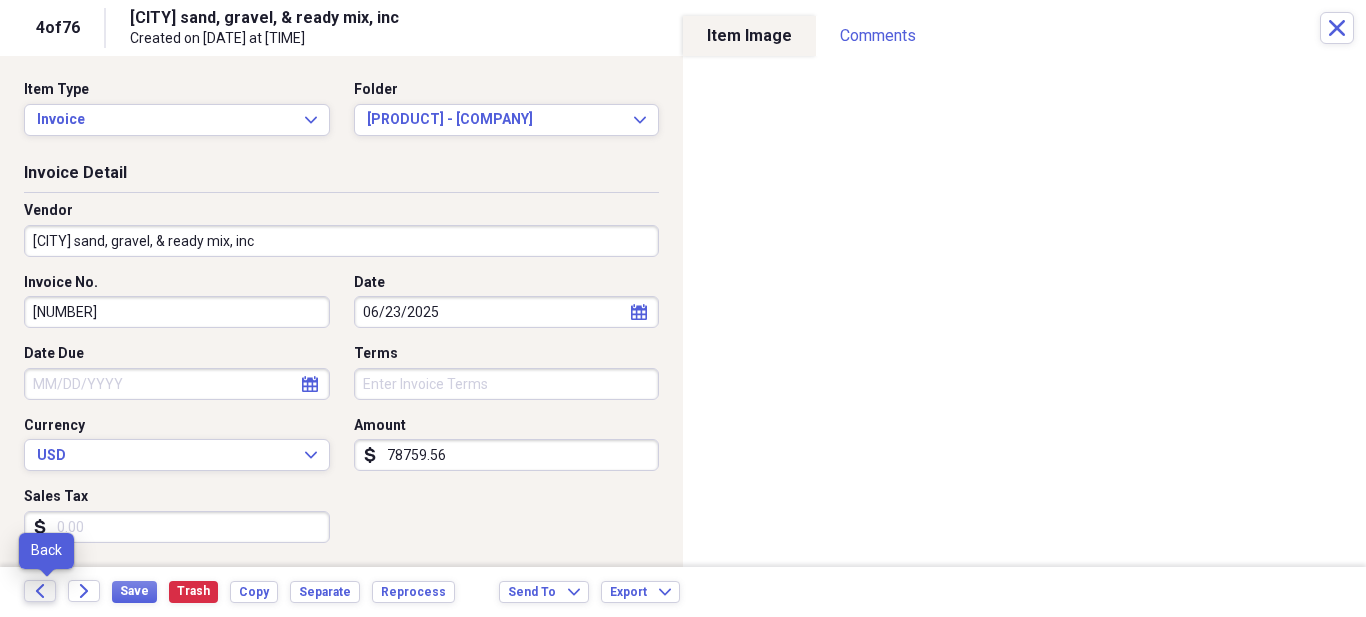 click on "Back" 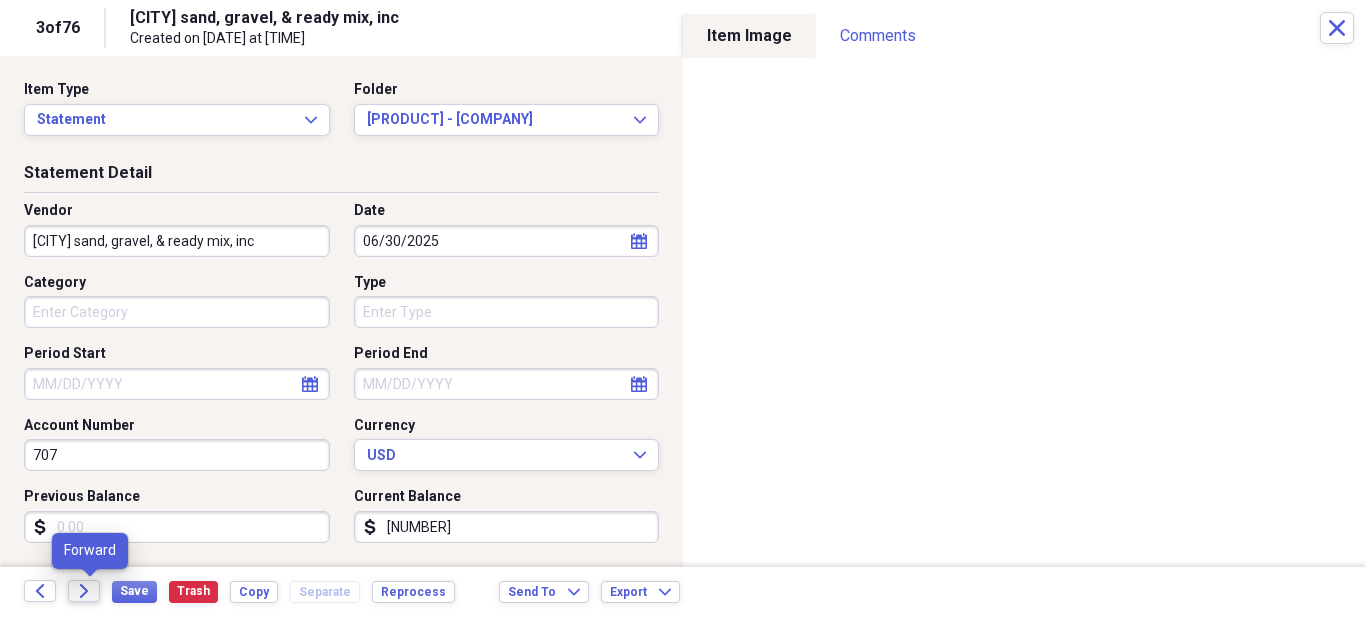 click on "Forward" 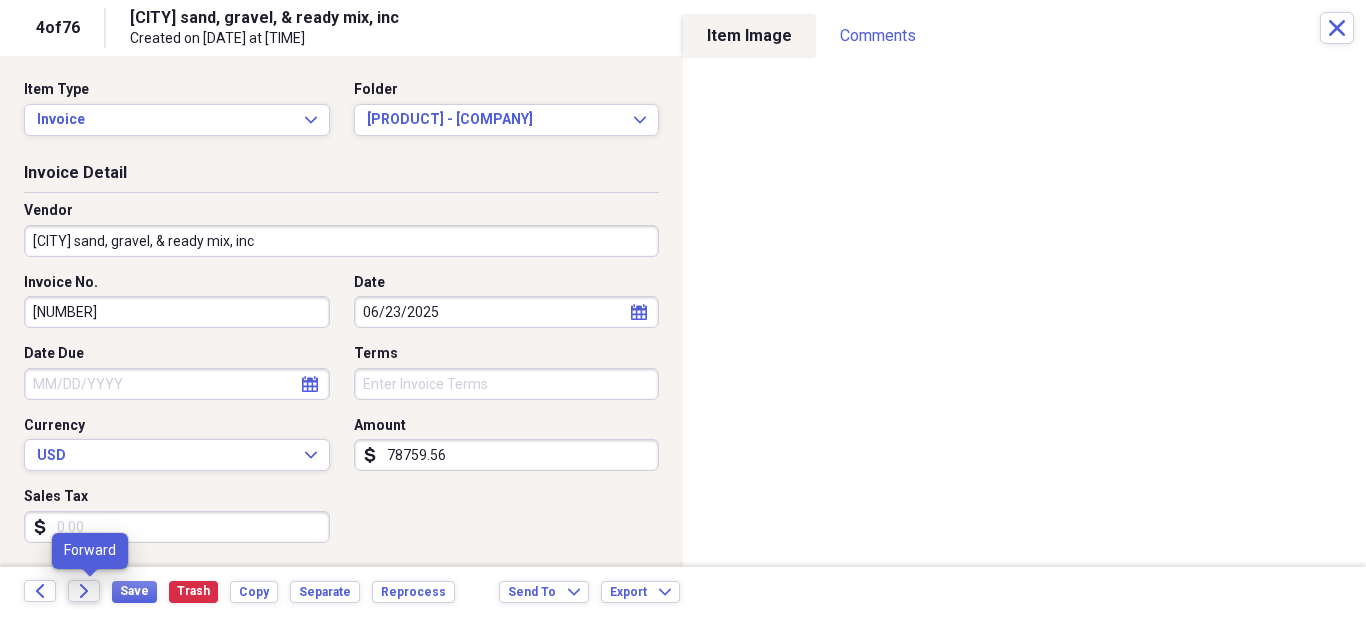 click 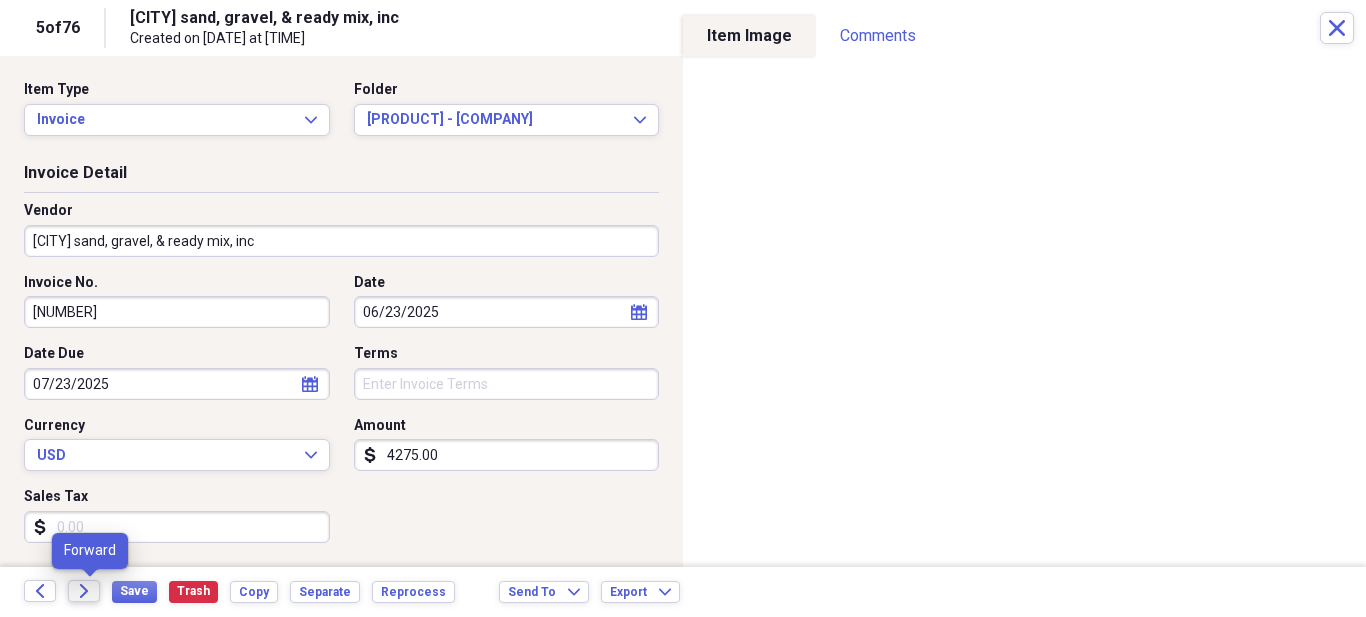 click on "Forward" 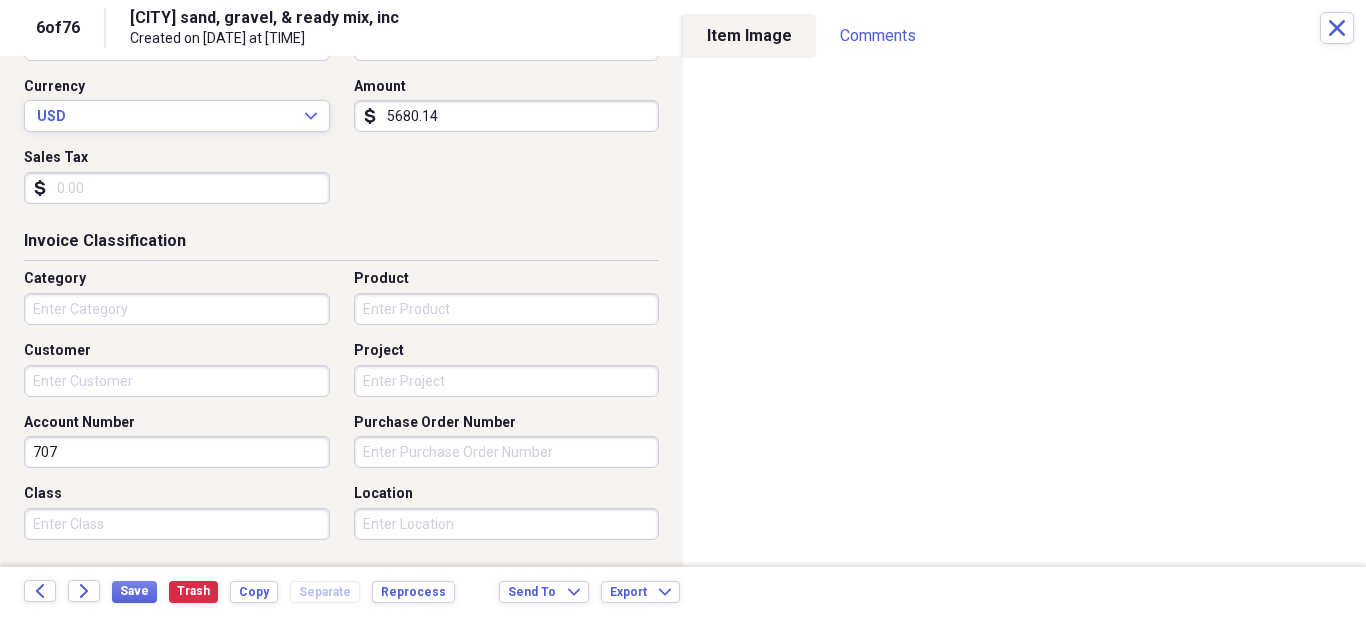scroll, scrollTop: 400, scrollLeft: 0, axis: vertical 